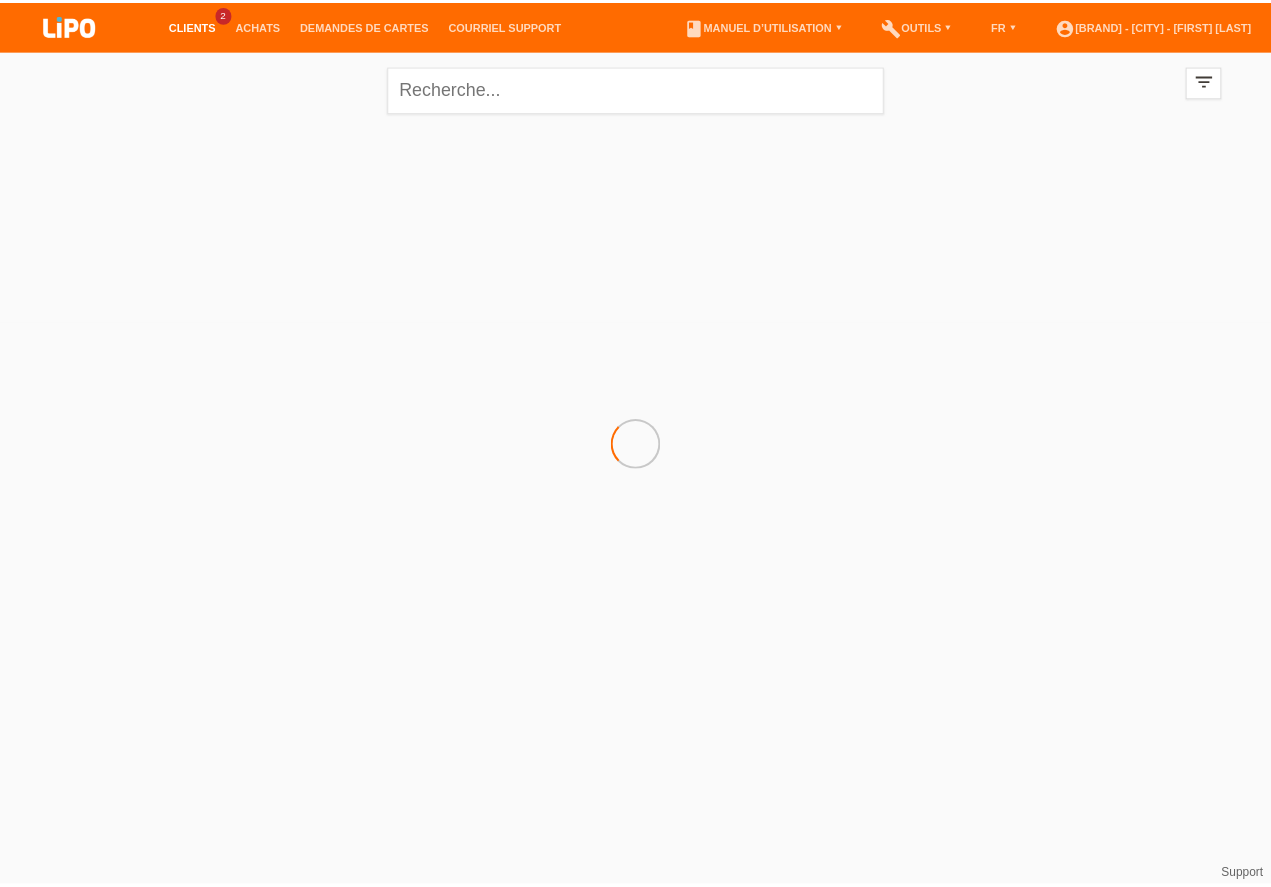 scroll, scrollTop: 0, scrollLeft: 0, axis: both 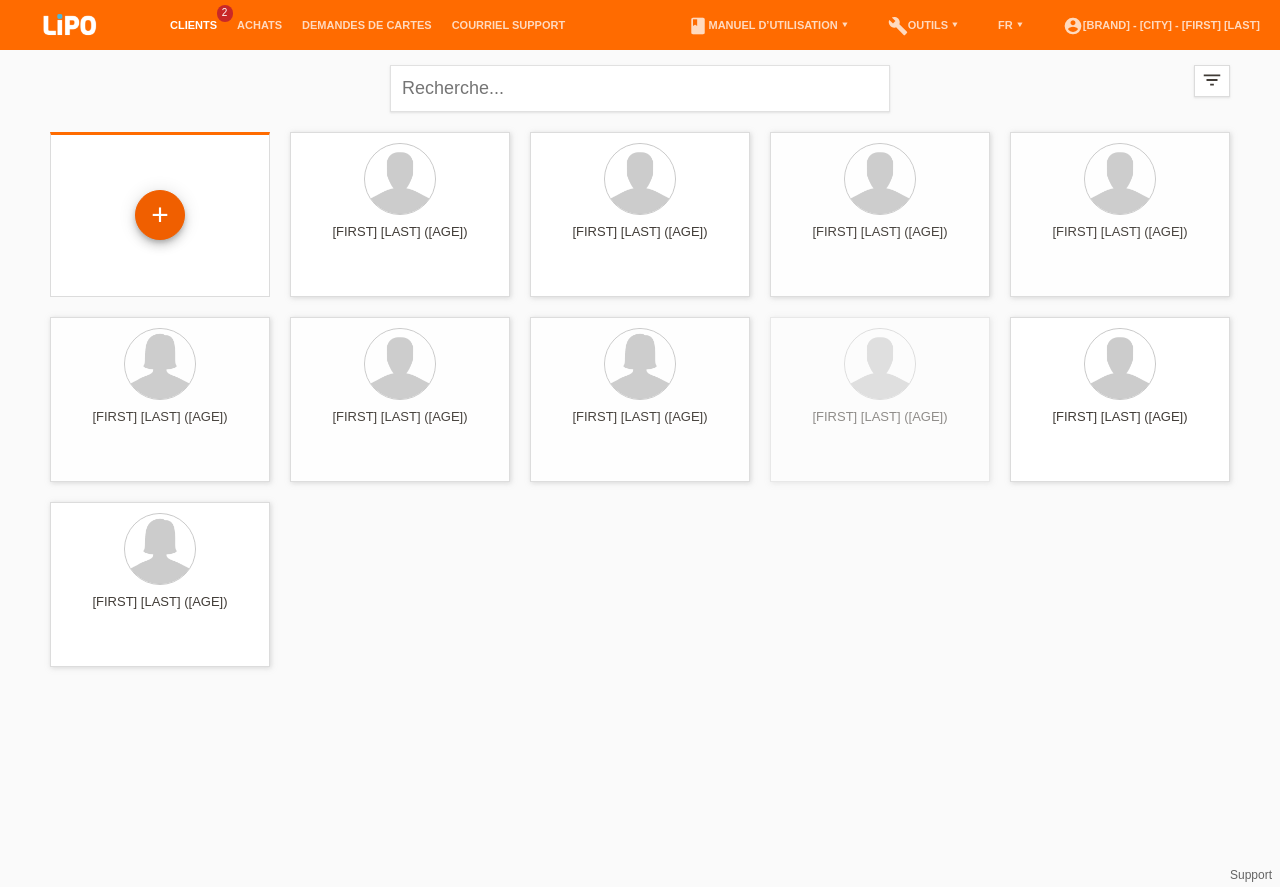 click on "+" at bounding box center [160, 215] 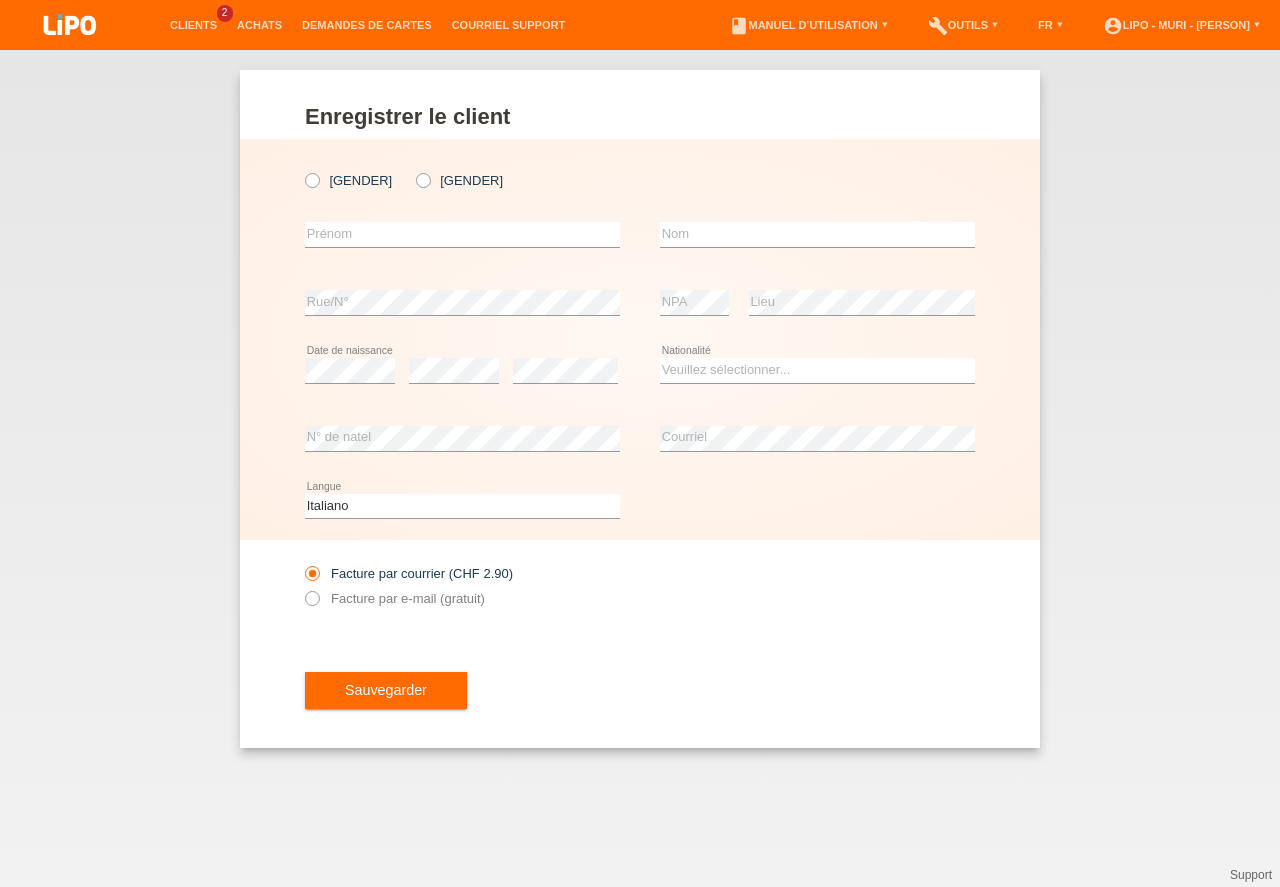 scroll, scrollTop: 0, scrollLeft: 0, axis: both 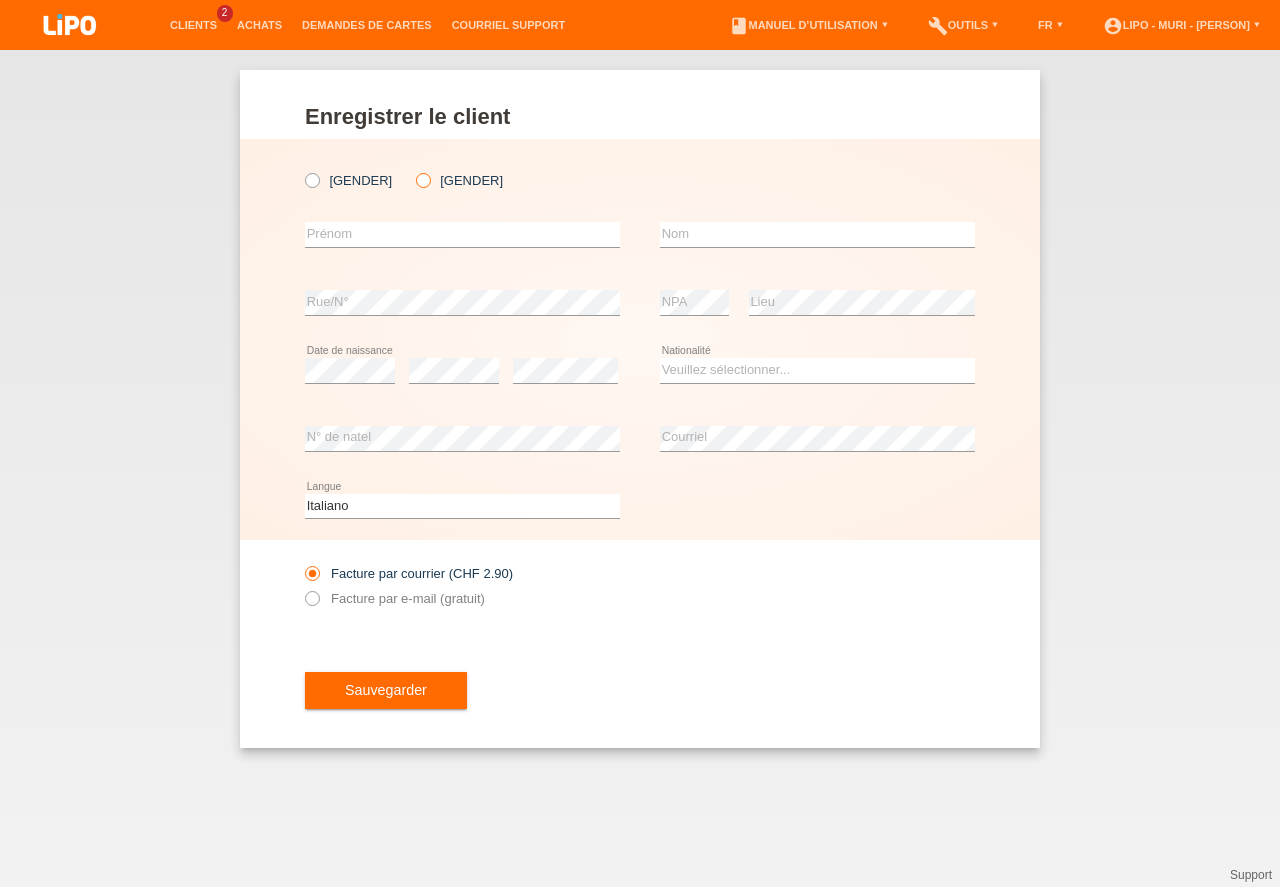 click at bounding box center (413, 170) 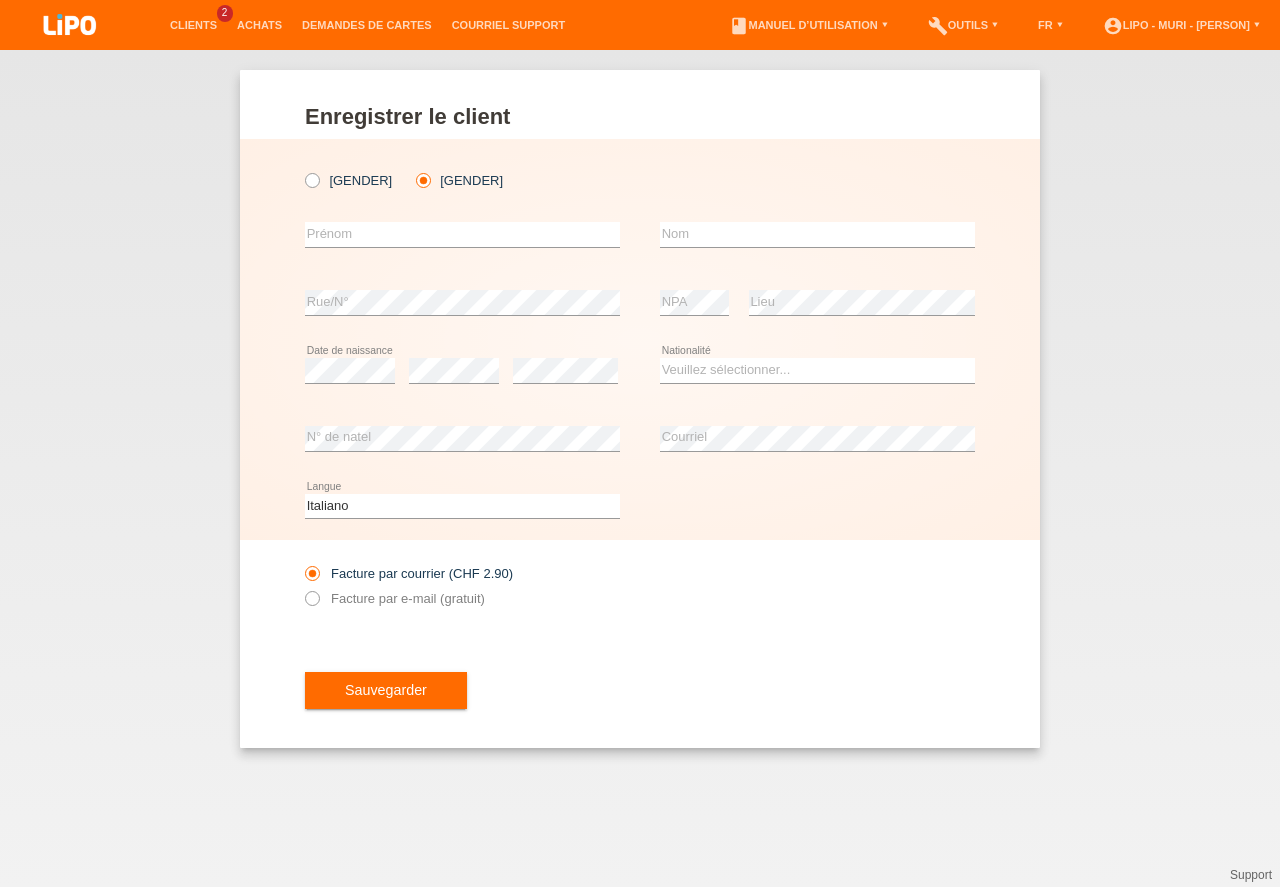 click at bounding box center [462, 247] 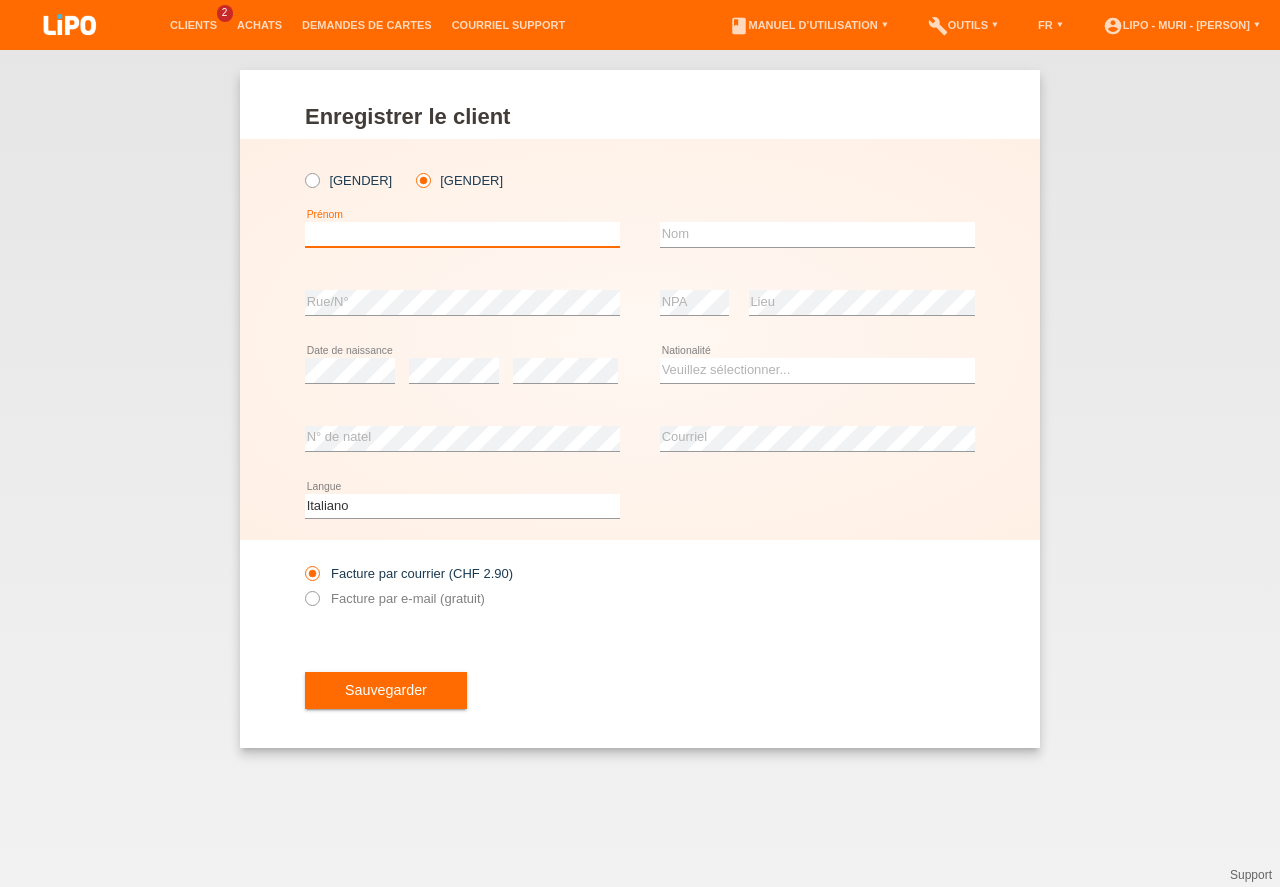 click at bounding box center [462, 234] 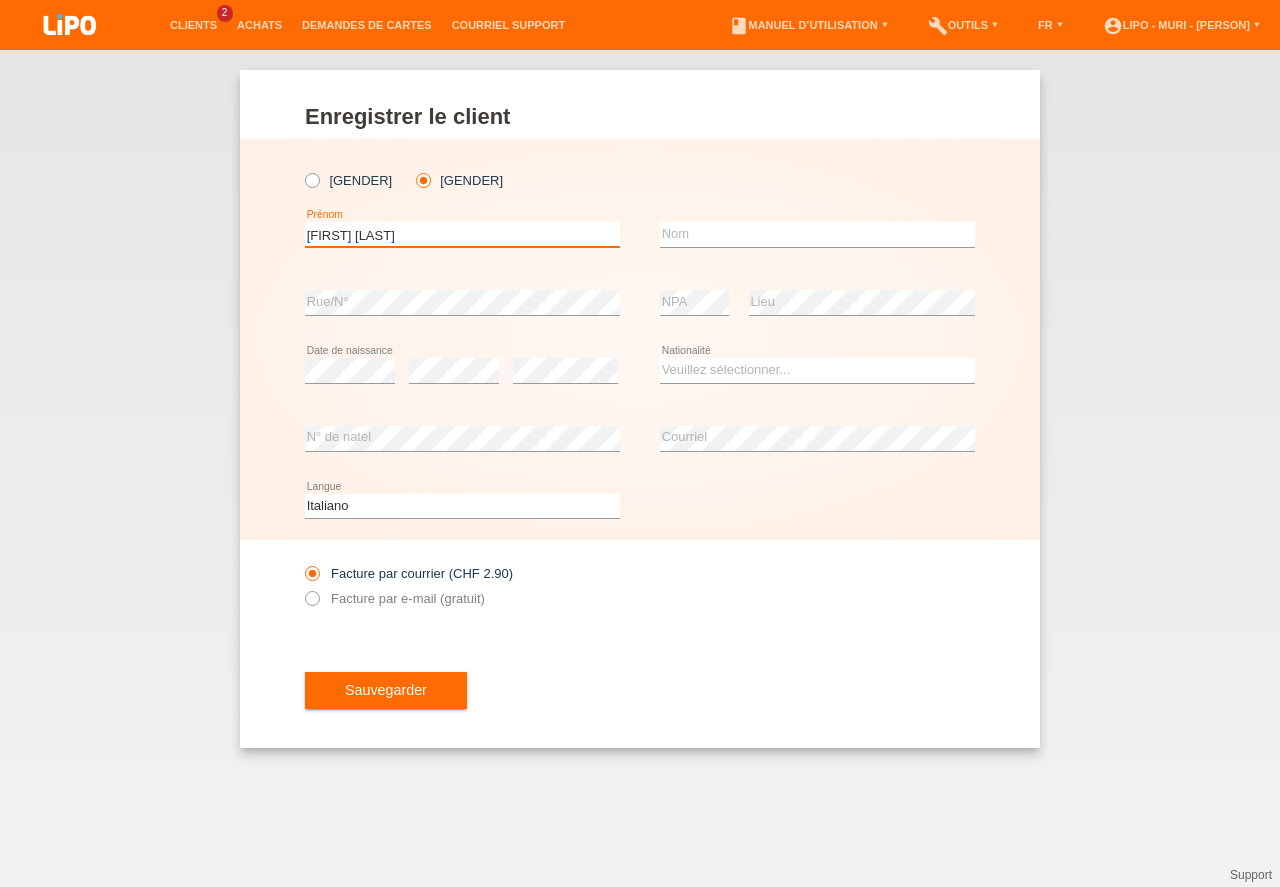 type on "anna maria" 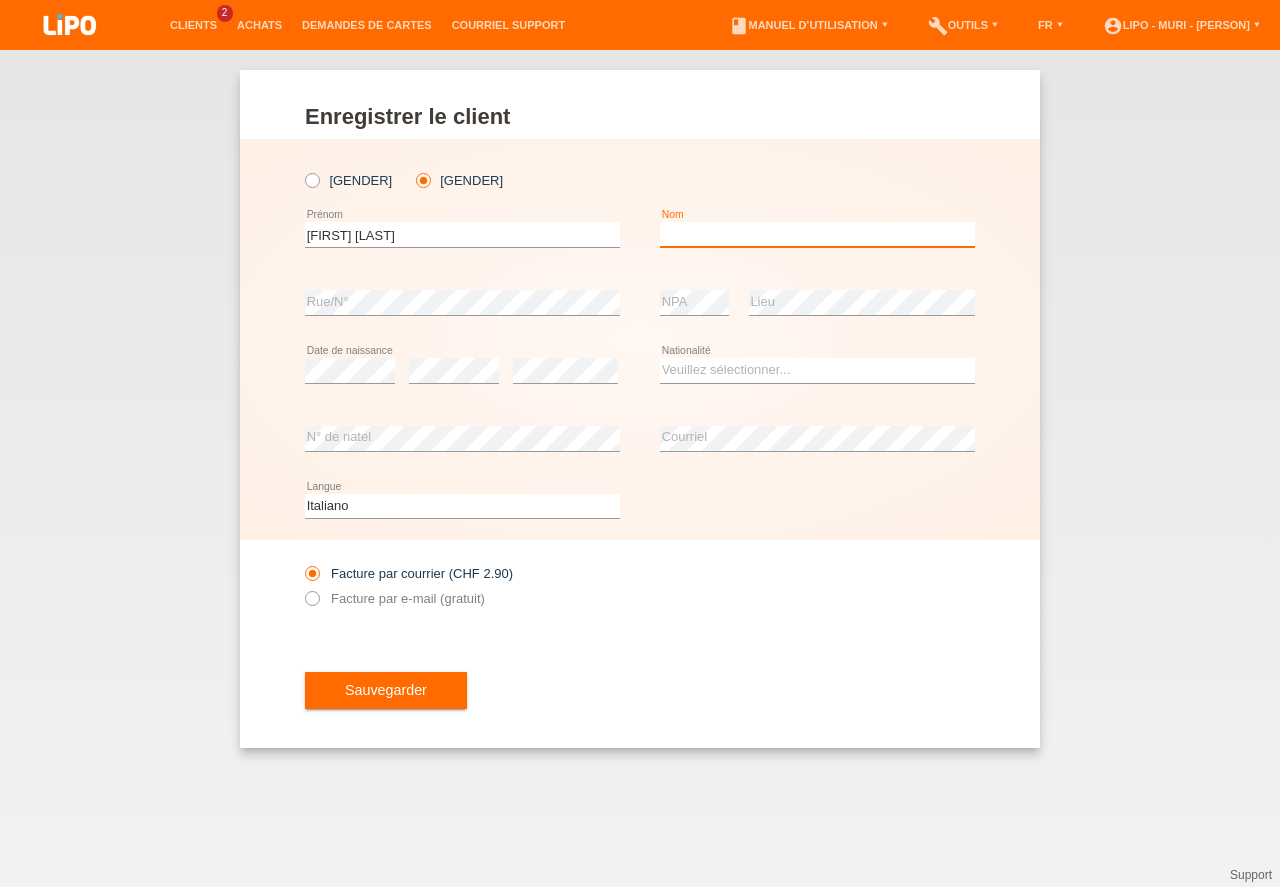 click at bounding box center (817, 234) 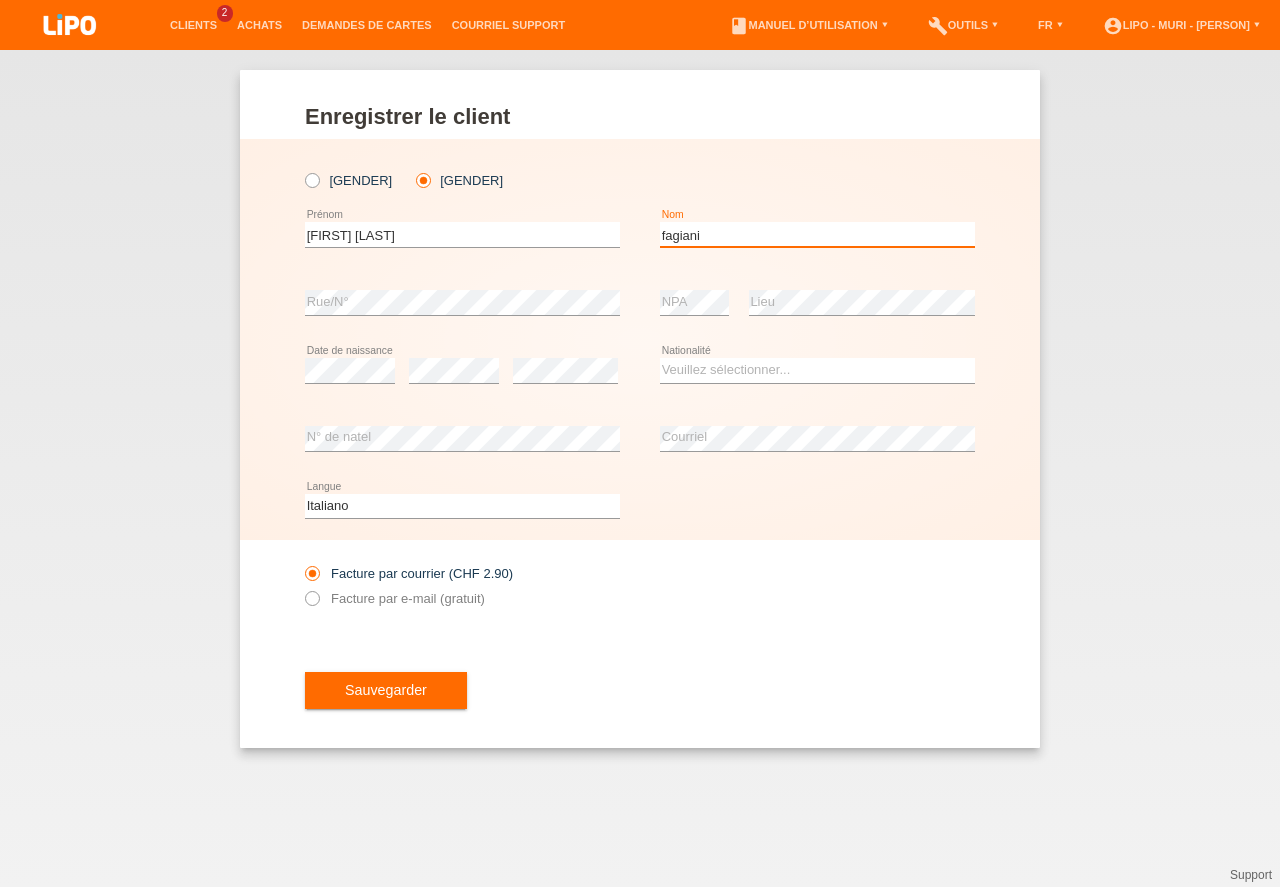 type on "fagiani" 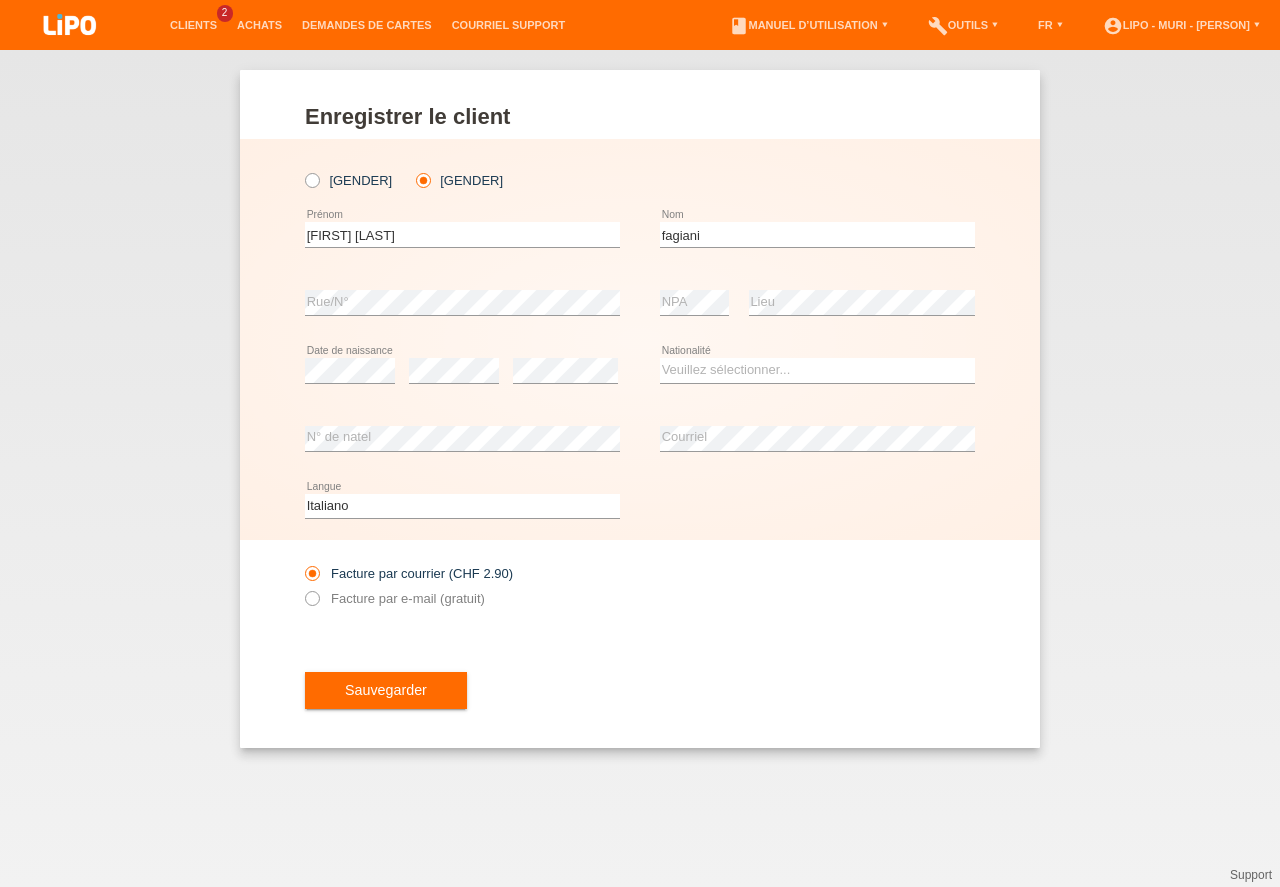 click on "error
Date de naissance" at bounding box center (350, 371) 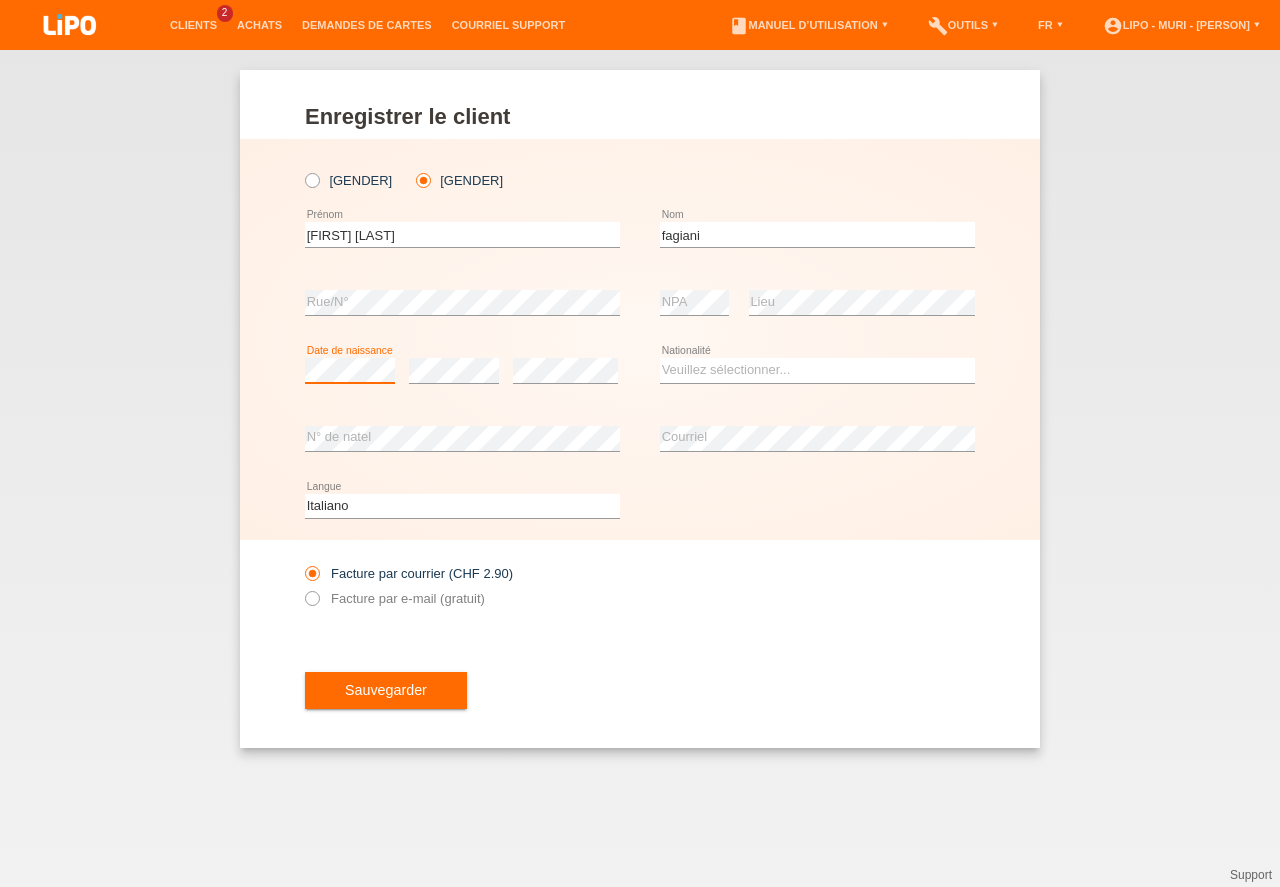 scroll, scrollTop: 0, scrollLeft: 0, axis: both 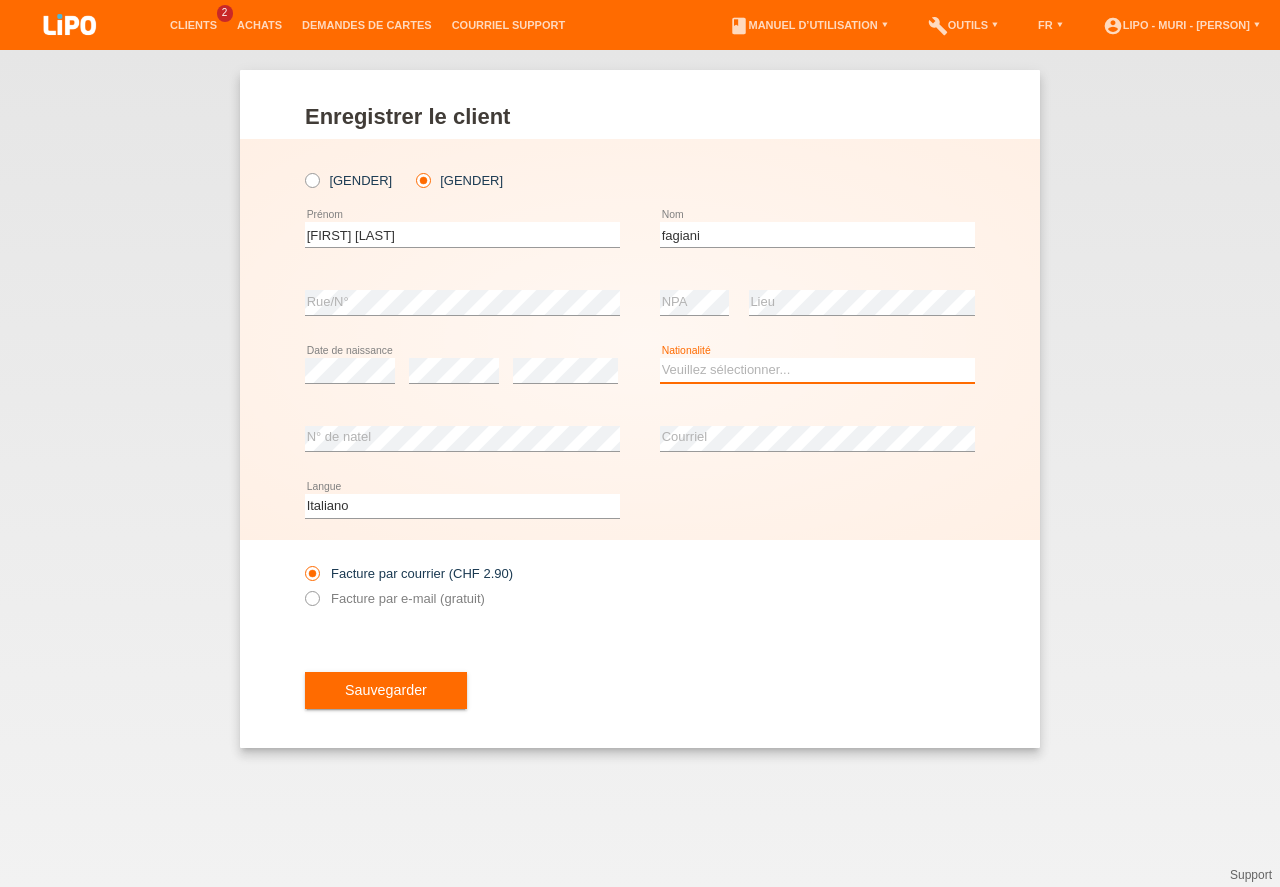 click on "Veuillez sélectionner...
Suisse
Allemagne
Autriche
Liechtenstein
------------
Afghanistan
Afrique du Sud
Åland
Albanie
Algérie Allemagne Andorre Angola Anguilla Antarctique Antigua-et-Barbuda Argentine" at bounding box center (817, 370) 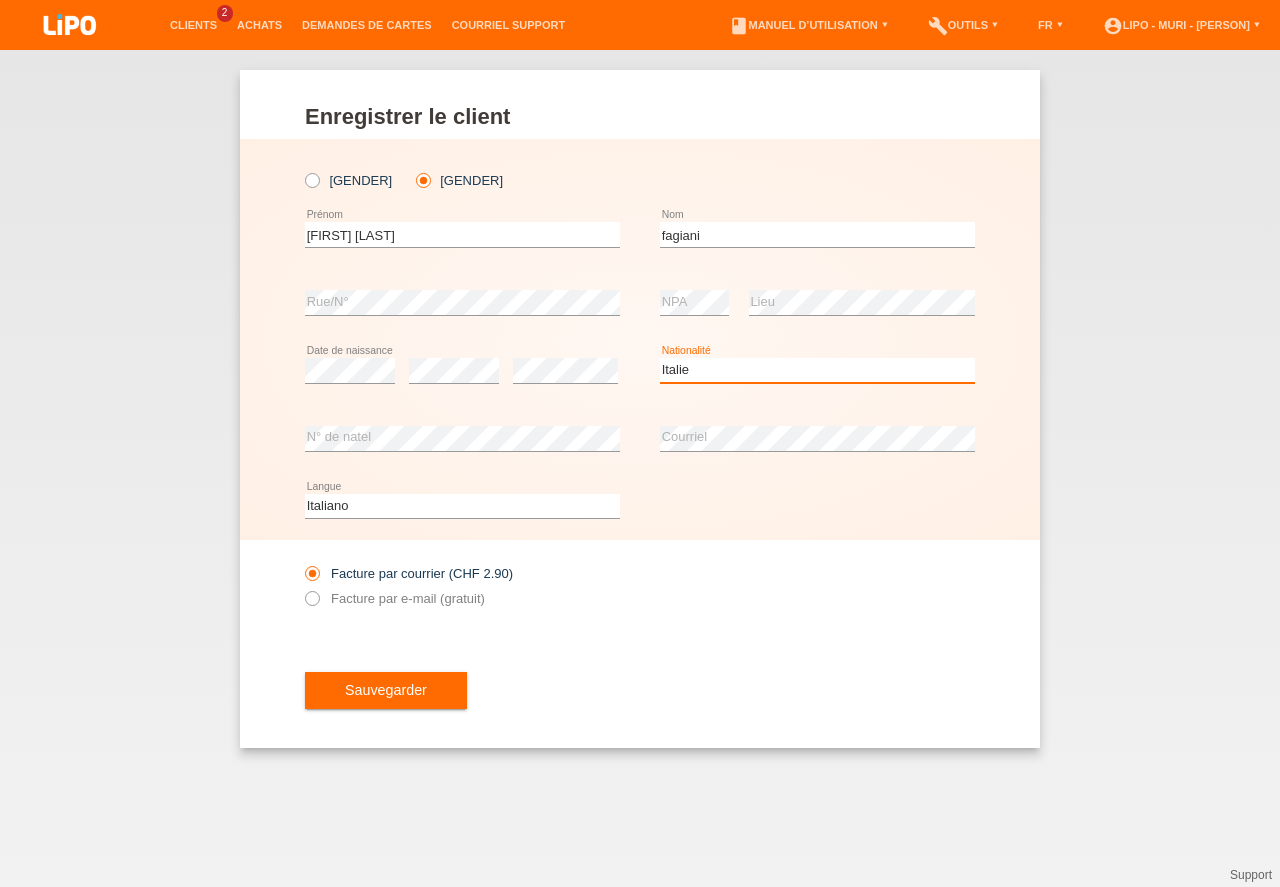 click on "Italie" at bounding box center (0, 0) 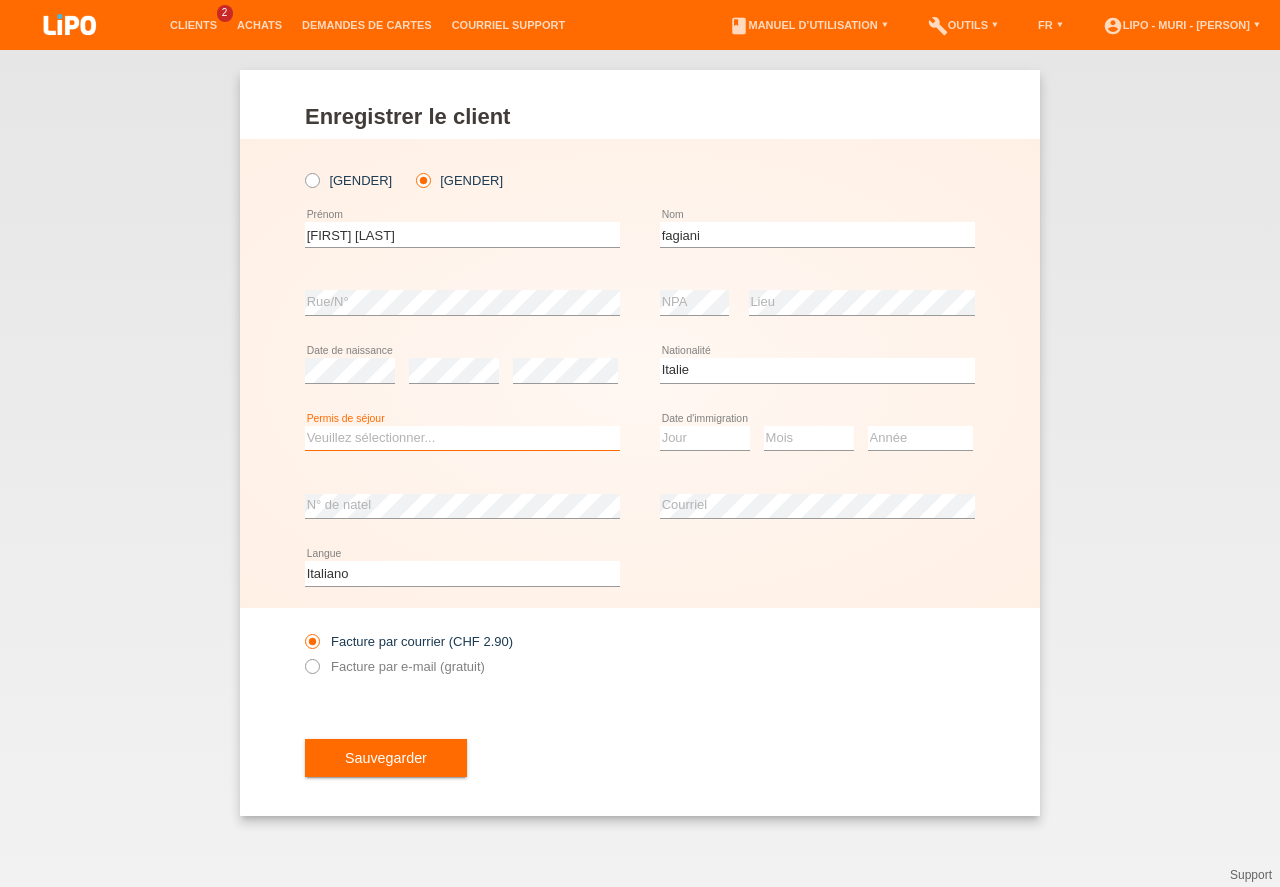 click on "Veuillez sélectionner...
C
B
B - Statut de réfugié
Autre" at bounding box center [462, 438] 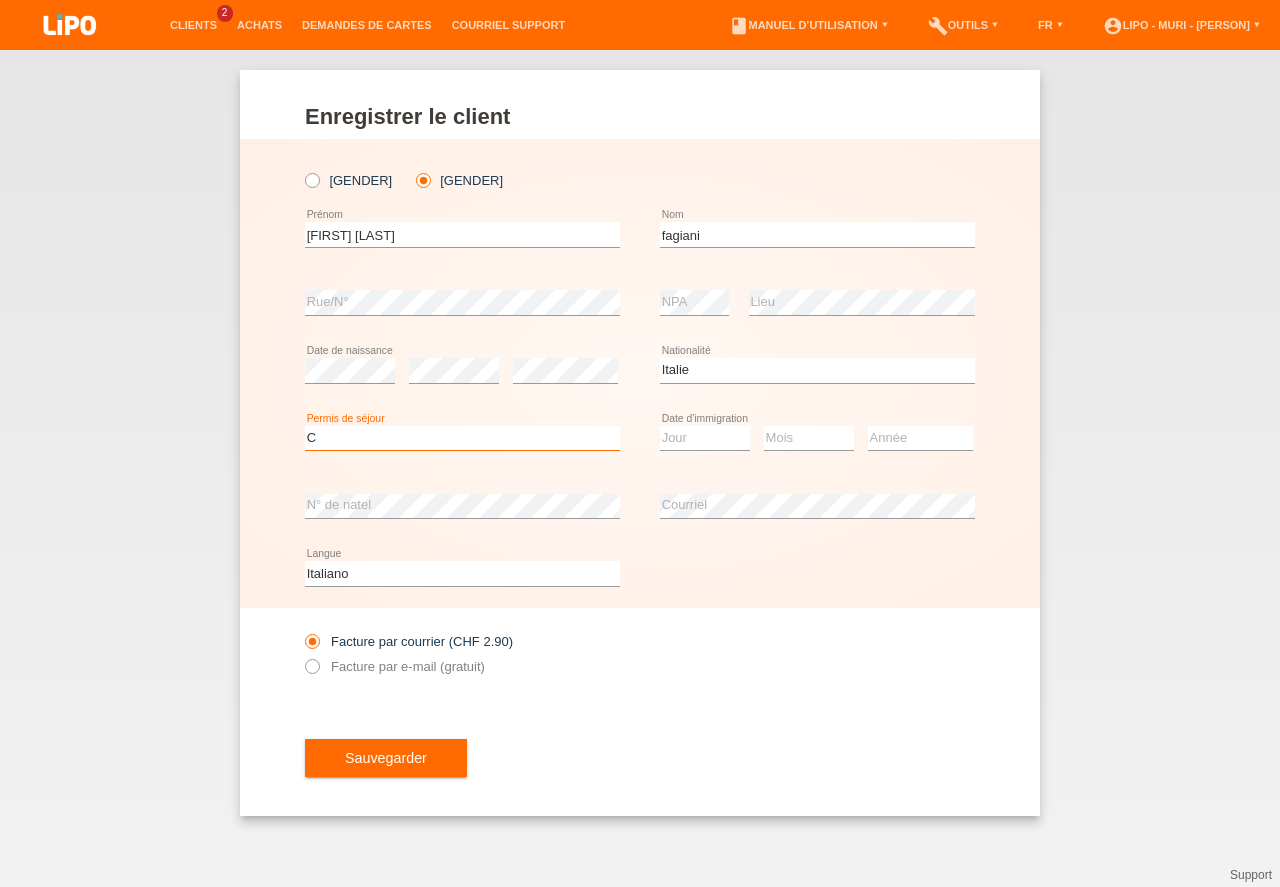 click on "C" at bounding box center (0, 0) 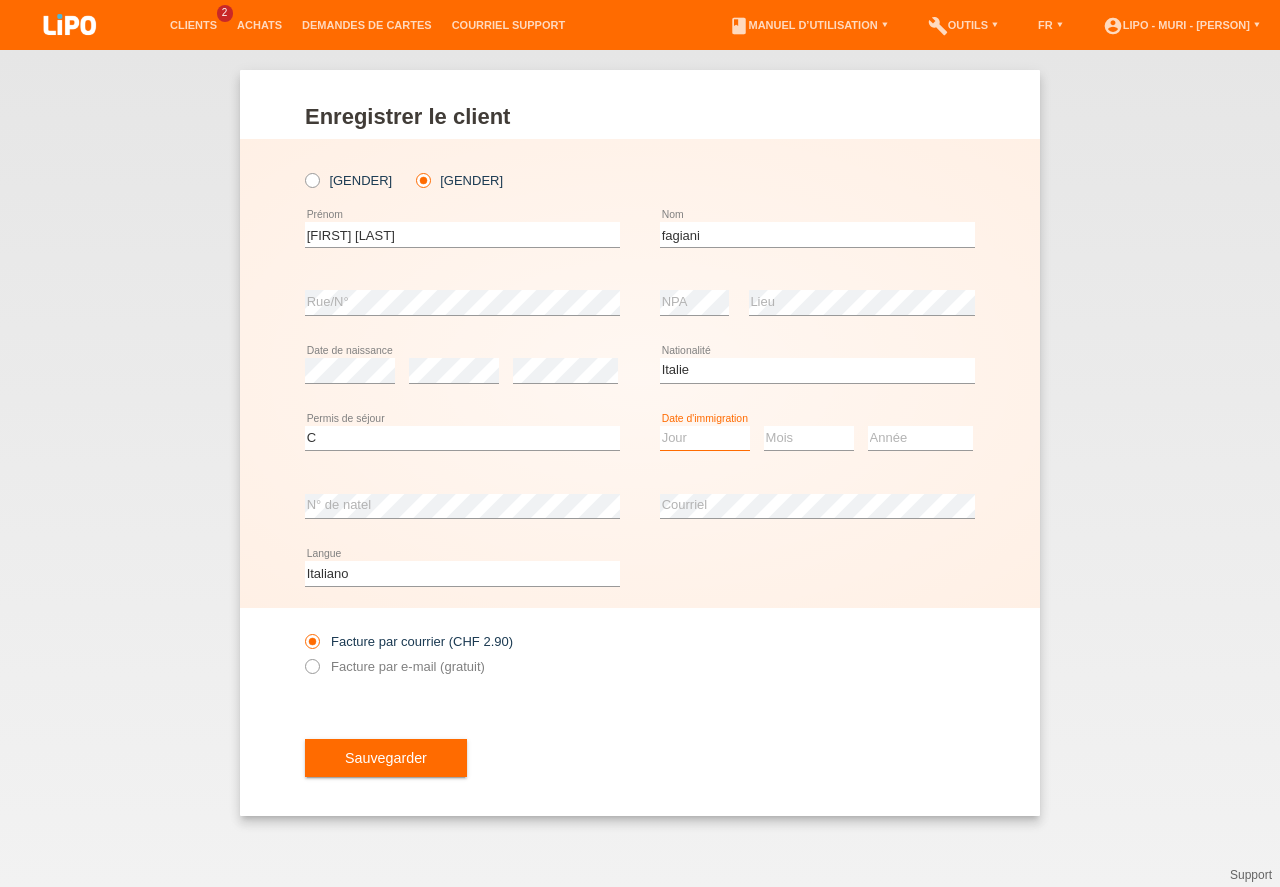 drag, startPoint x: 701, startPoint y: 442, endPoint x: 691, endPoint y: 445, distance: 10.440307 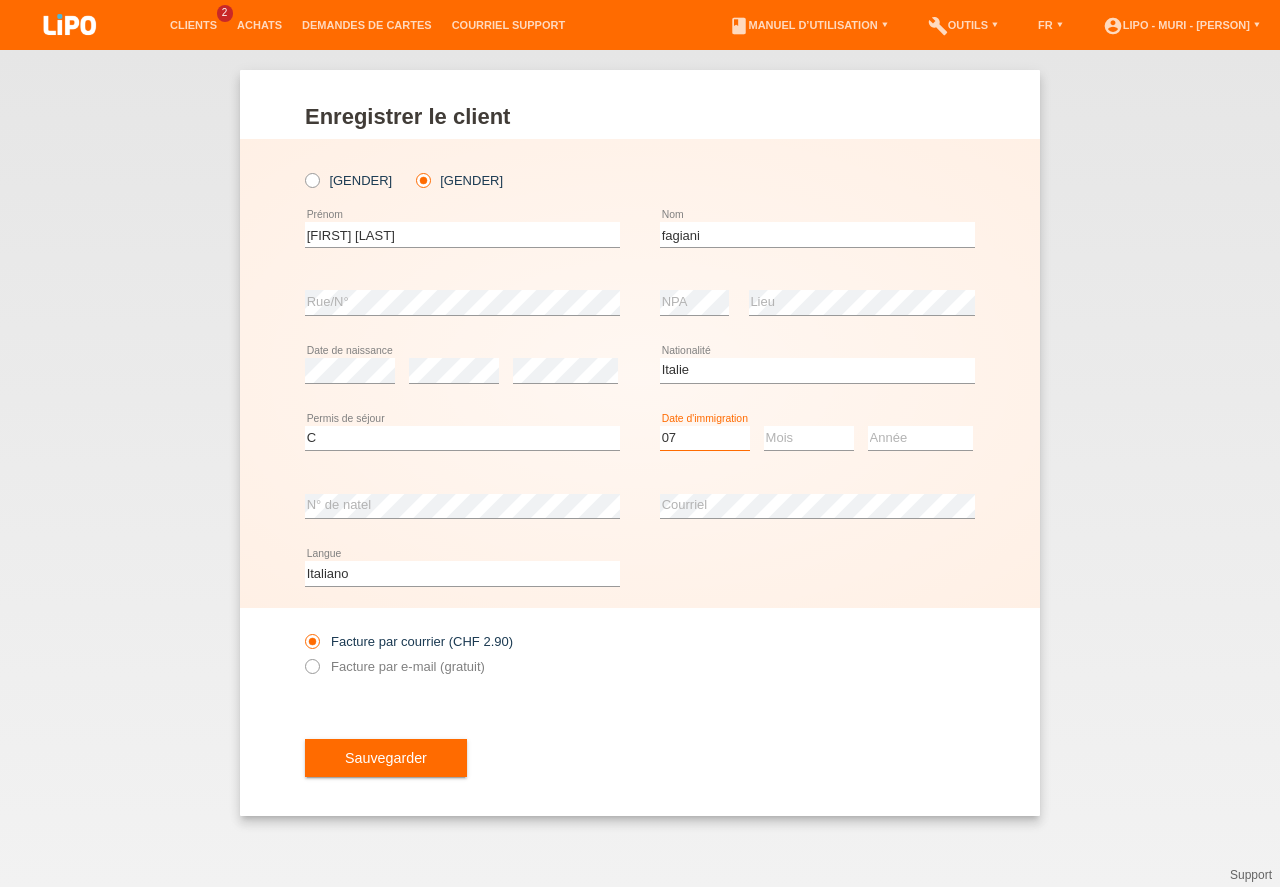 click on "07" at bounding box center [0, 0] 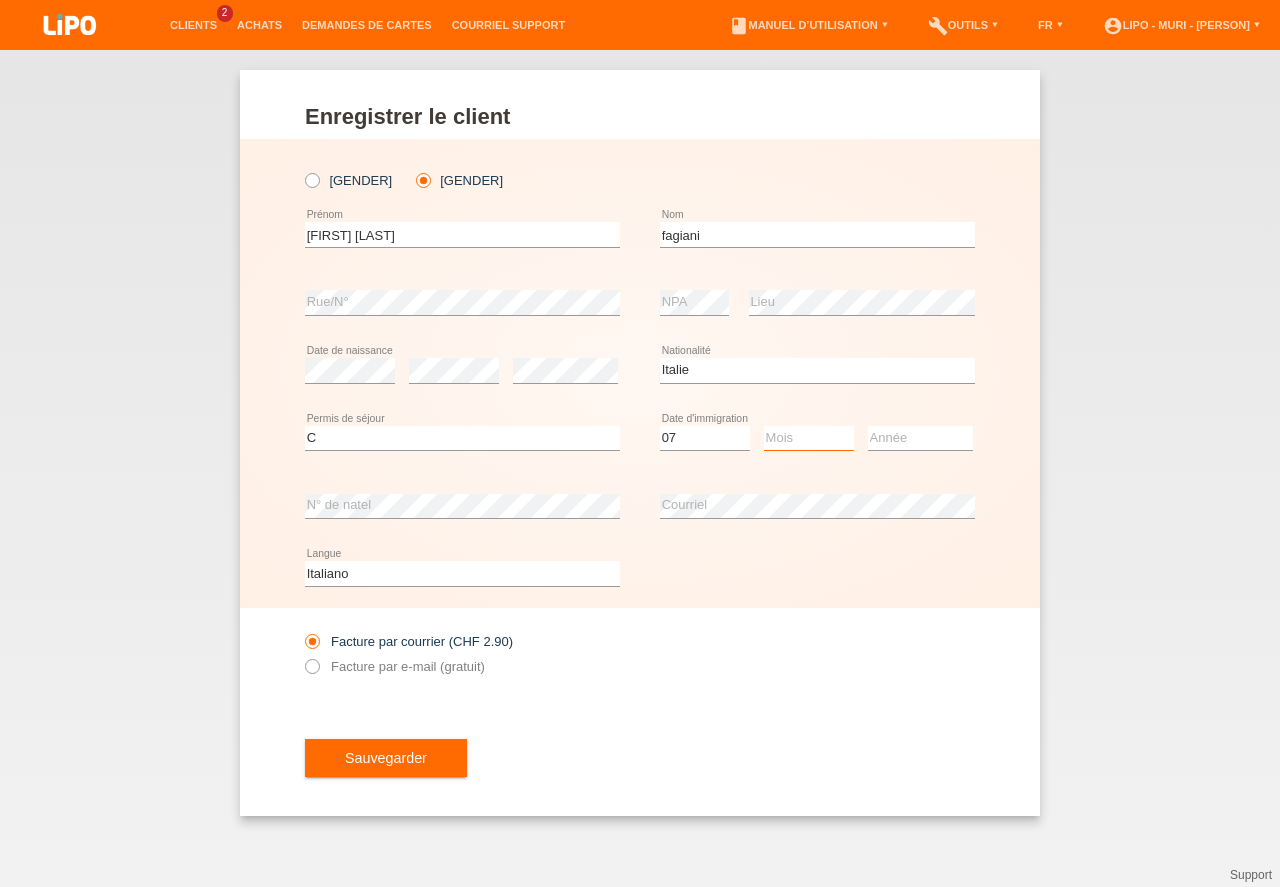 click on "Mois
01
02
03
04
05
06
07
08
09
10 11" at bounding box center [809, 438] 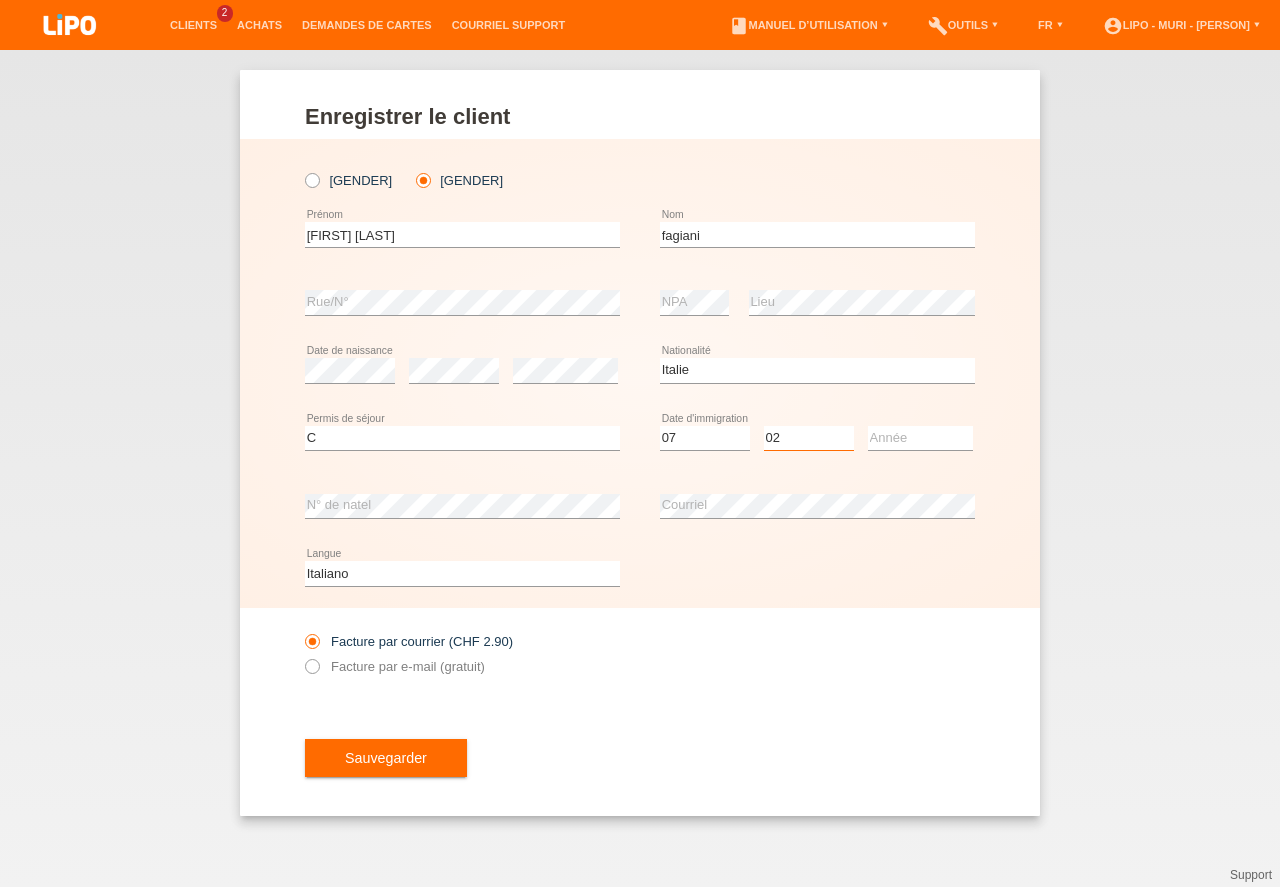 click on "02" at bounding box center (0, 0) 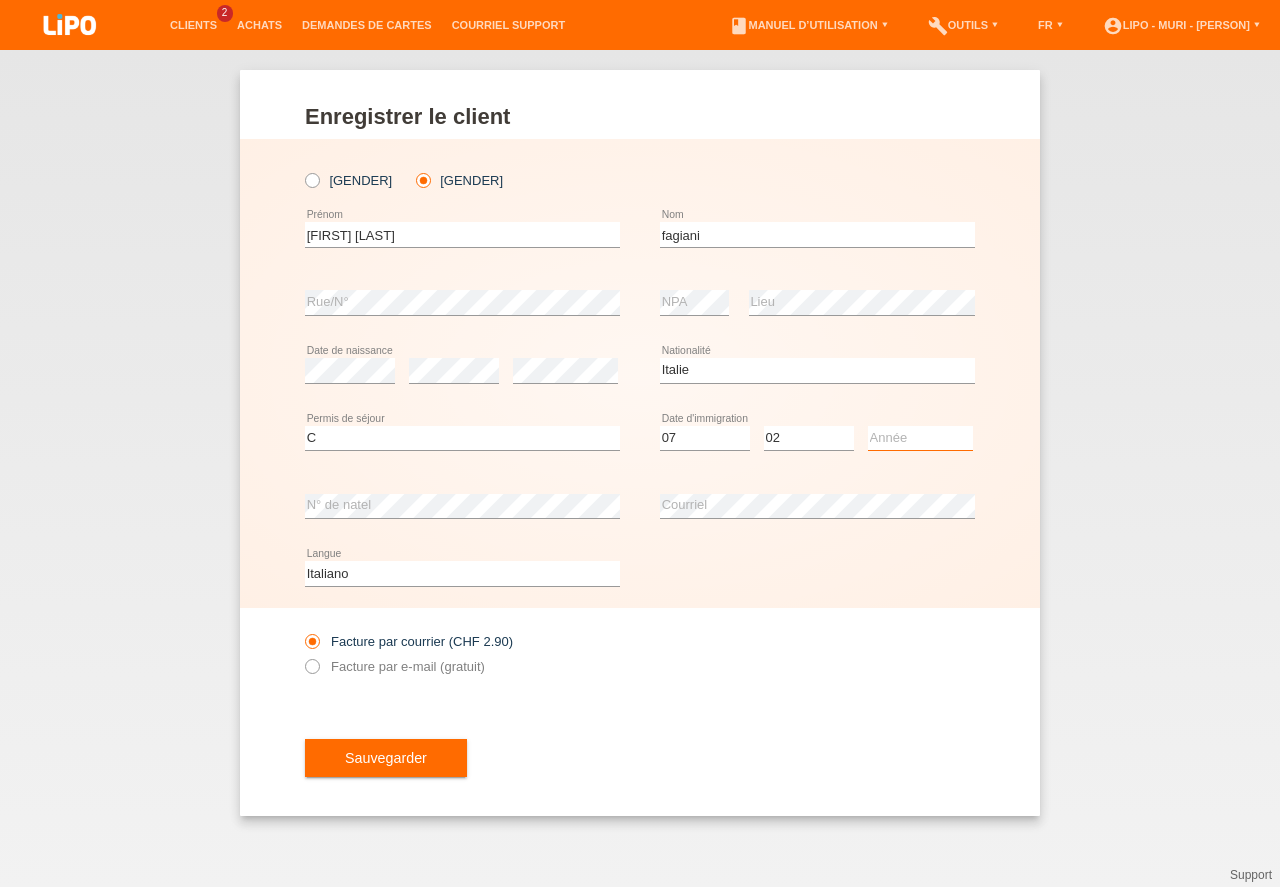 click on "Année
2025
2024
2023
2022
2021
2020
2019
2018
2017 2016 2015 2014 2013 2012 2011 2010 2009 2008 2007 2006 2005 2004 2003 2002 2001" at bounding box center [920, 438] 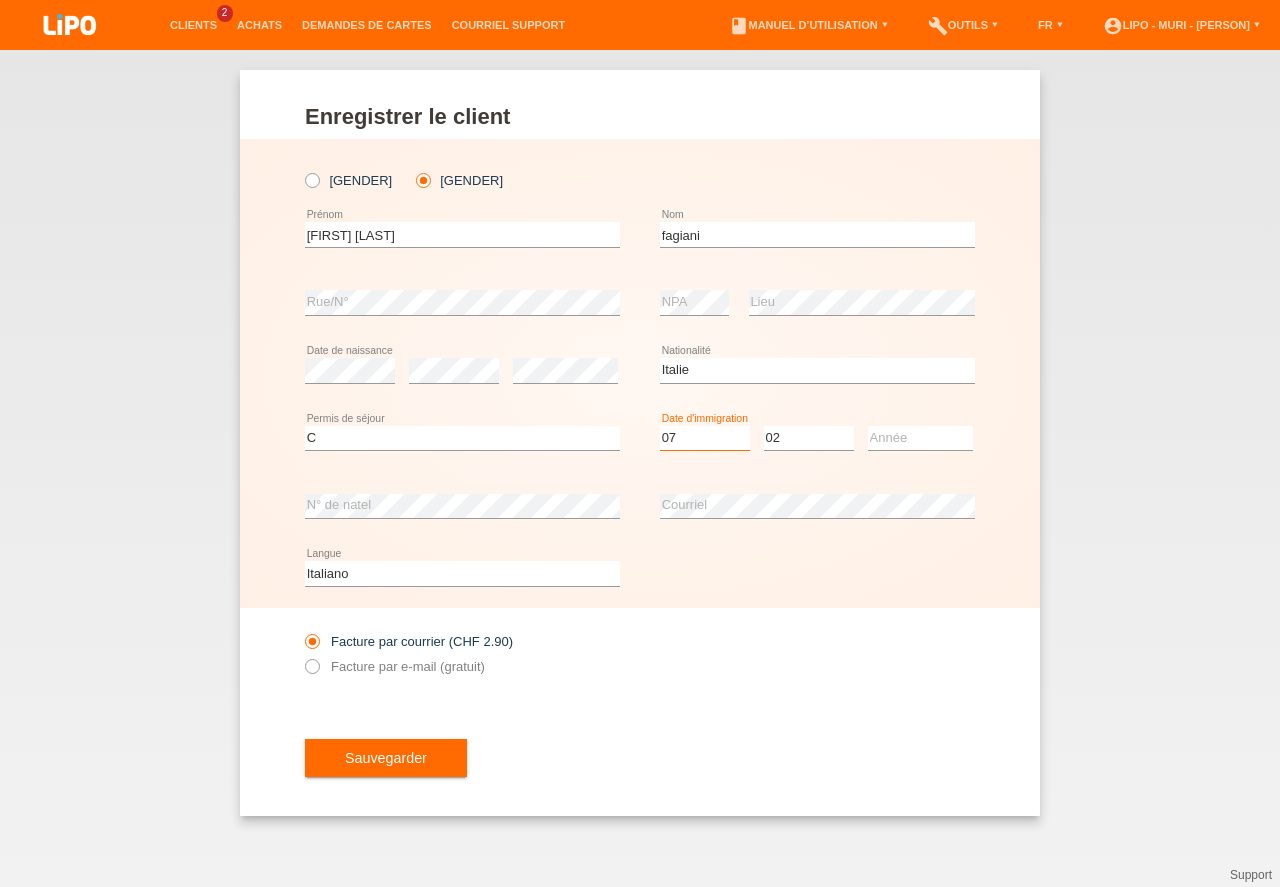 click on "Jour
01
02
03
04
05
06
07
08
09
10 11" at bounding box center (705, 438) 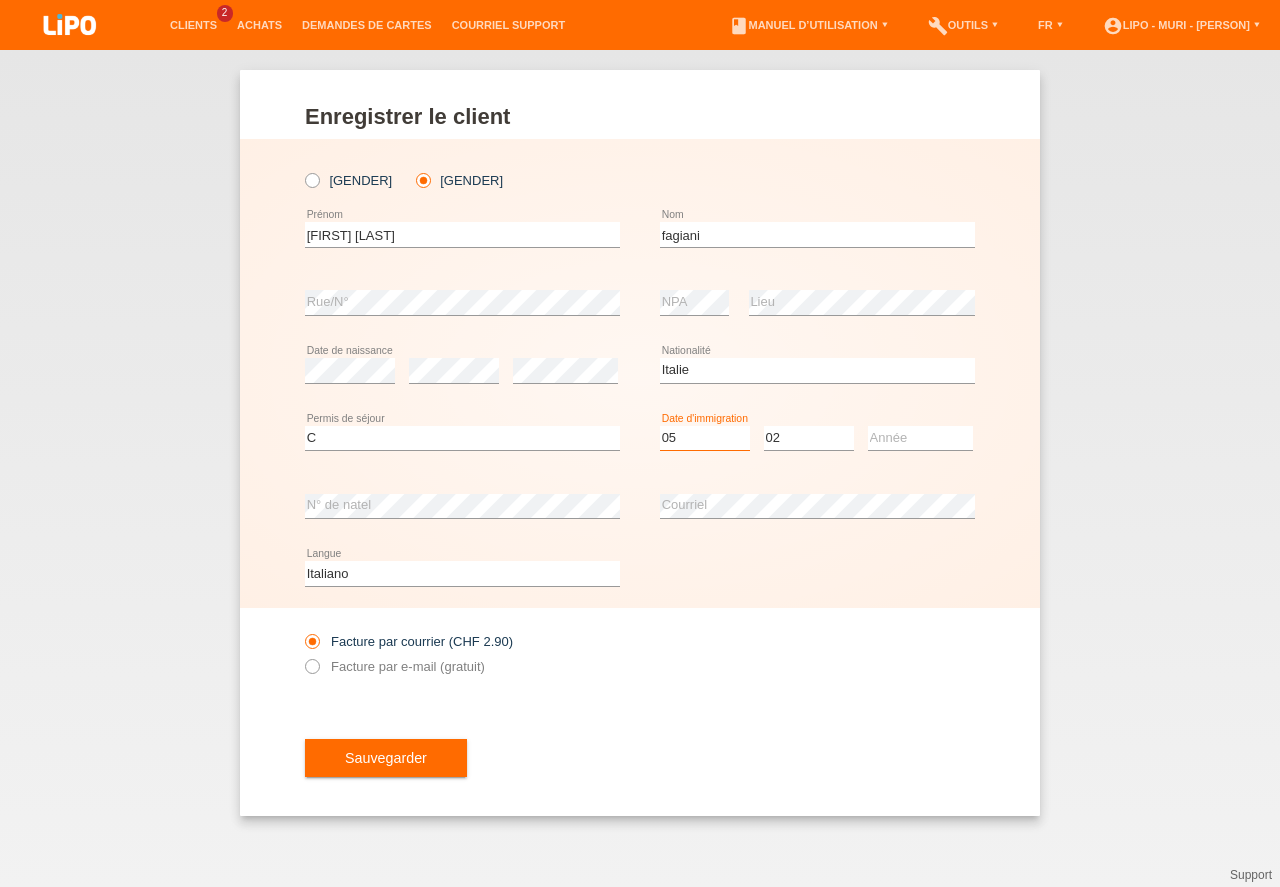 click on "05" at bounding box center [0, 0] 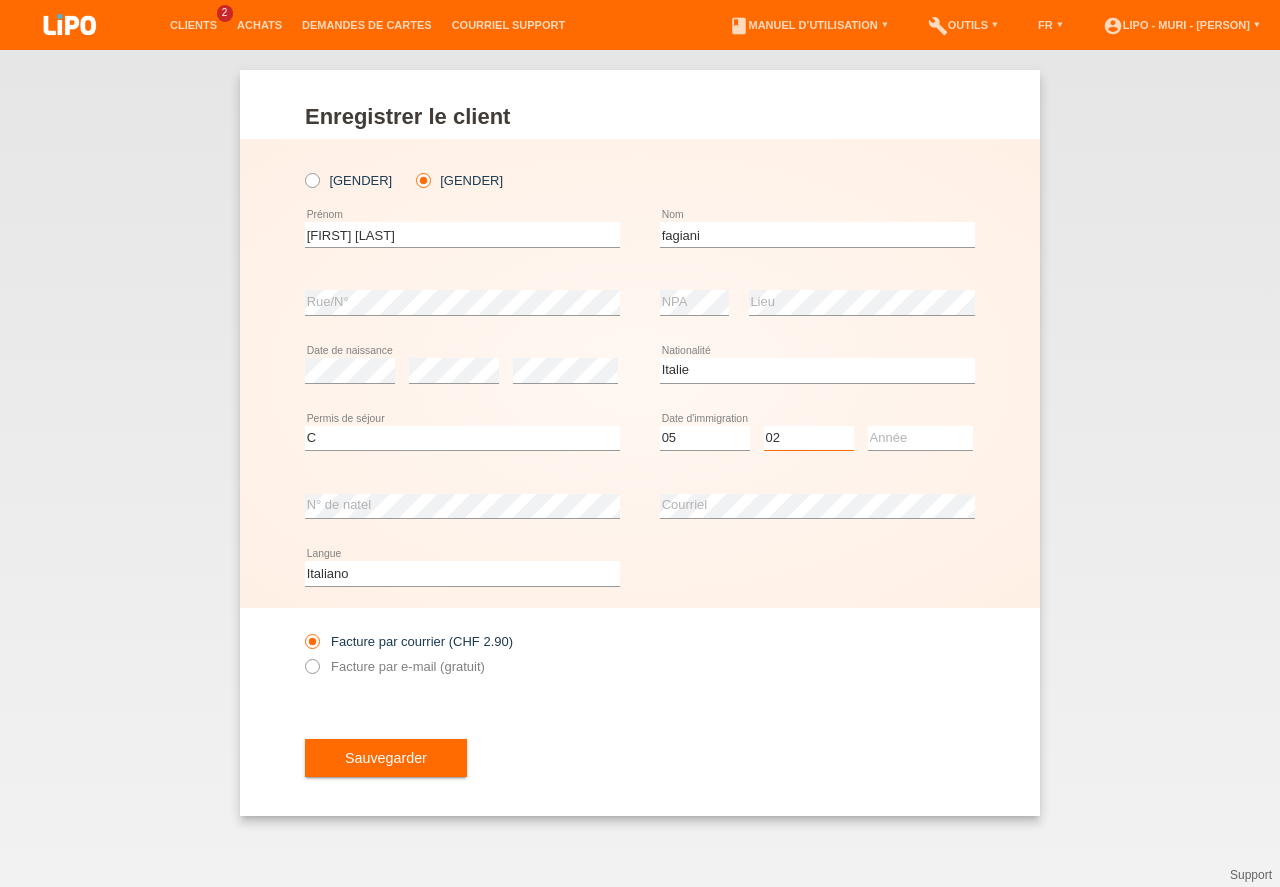 click on "Mois
01
02
03
04
05
06
07
08
09
10 11" at bounding box center (809, 438) 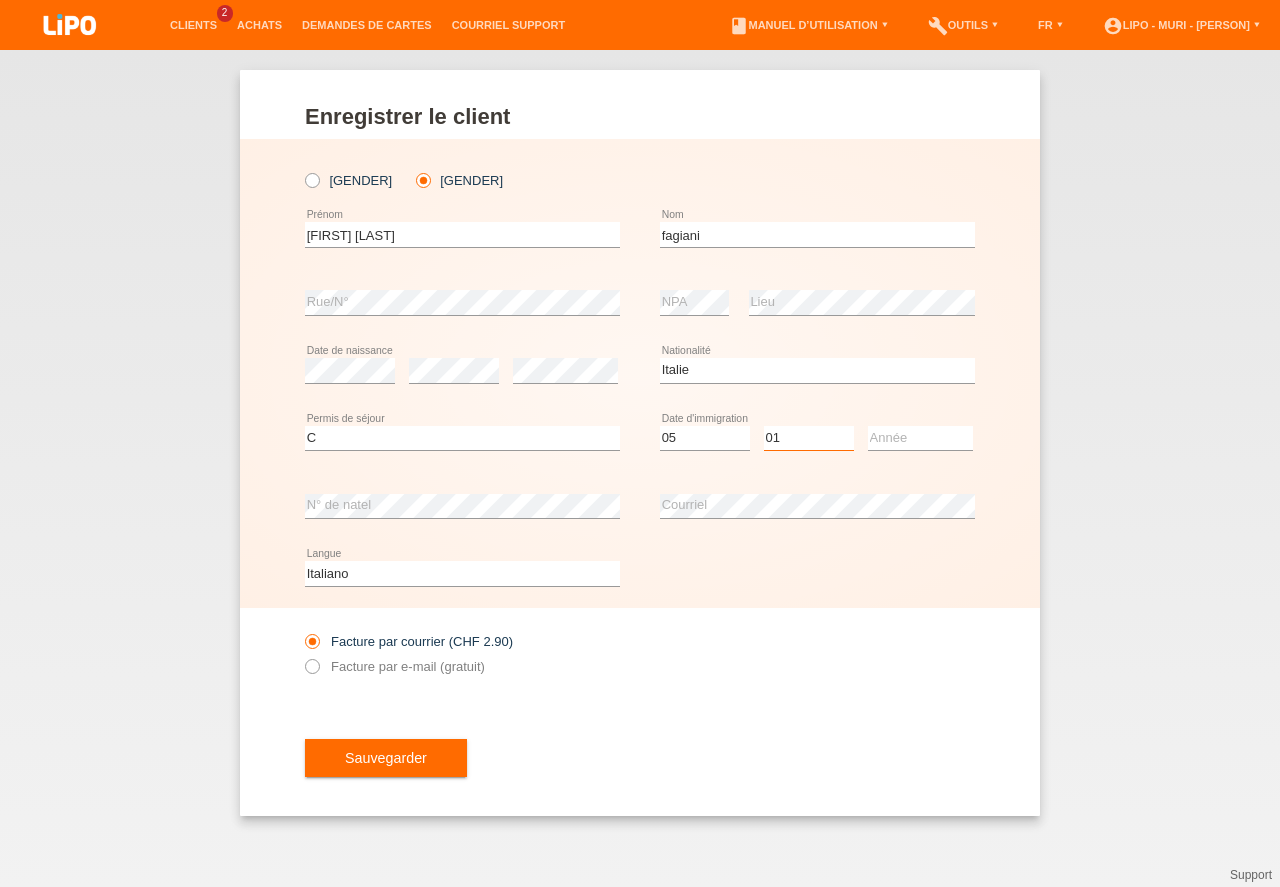 click on "01" at bounding box center [0, 0] 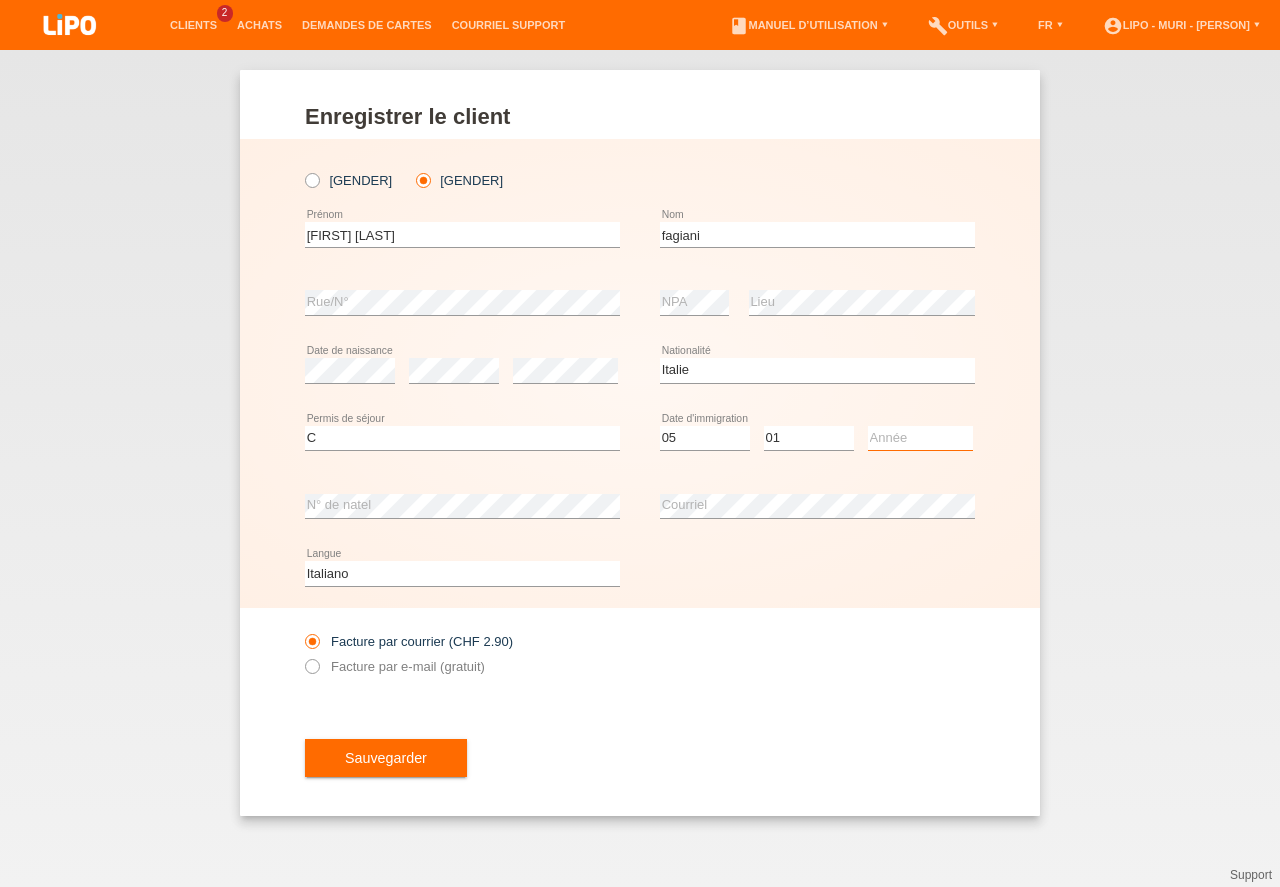 click on "Année
2025
2024
2023
2022
2021
2020
2019
2018
2017 2016 2015 2014 2013 2012 2011 2010 2009 2008 2007 2006 2005 2004 2003 2002 2001" at bounding box center (920, 438) 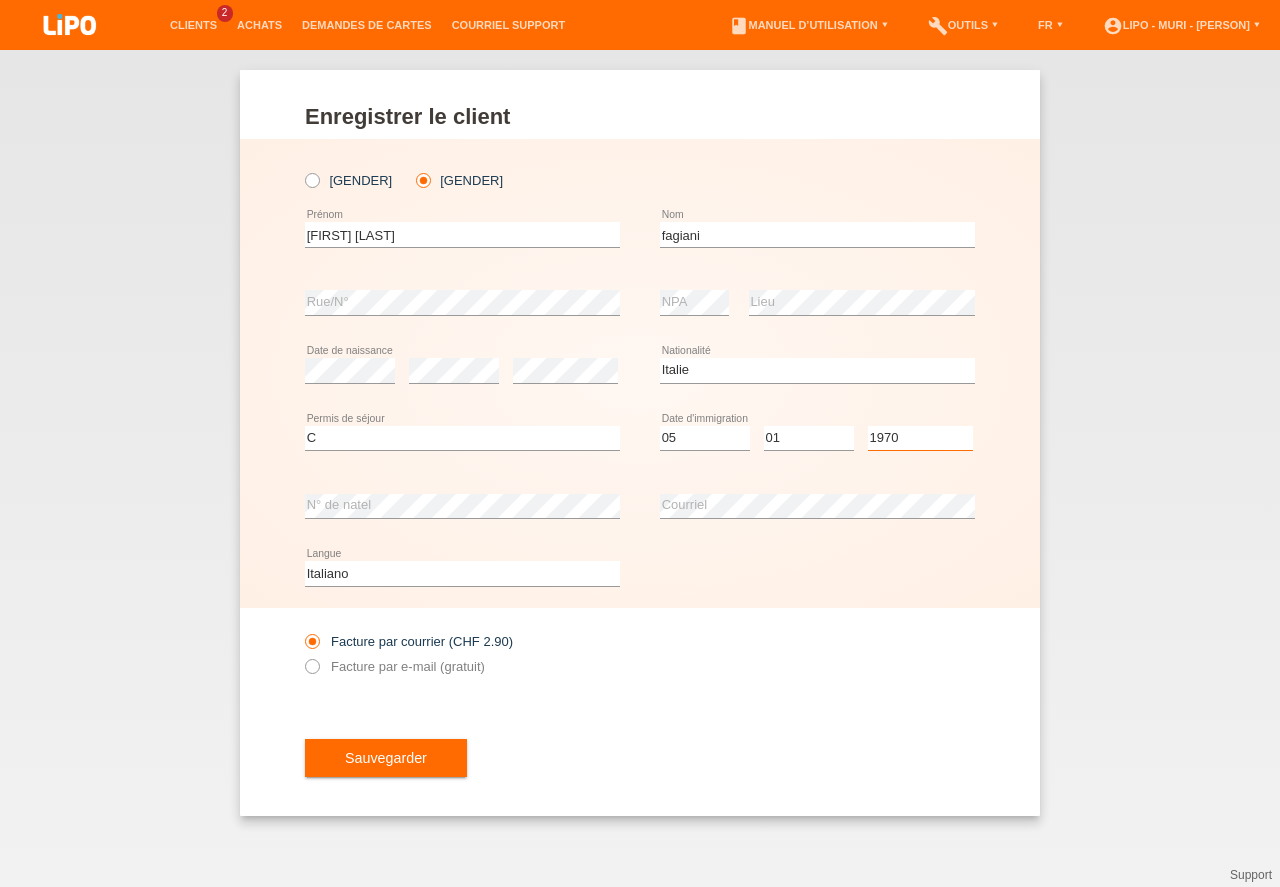 click on "1970" at bounding box center [0, 0] 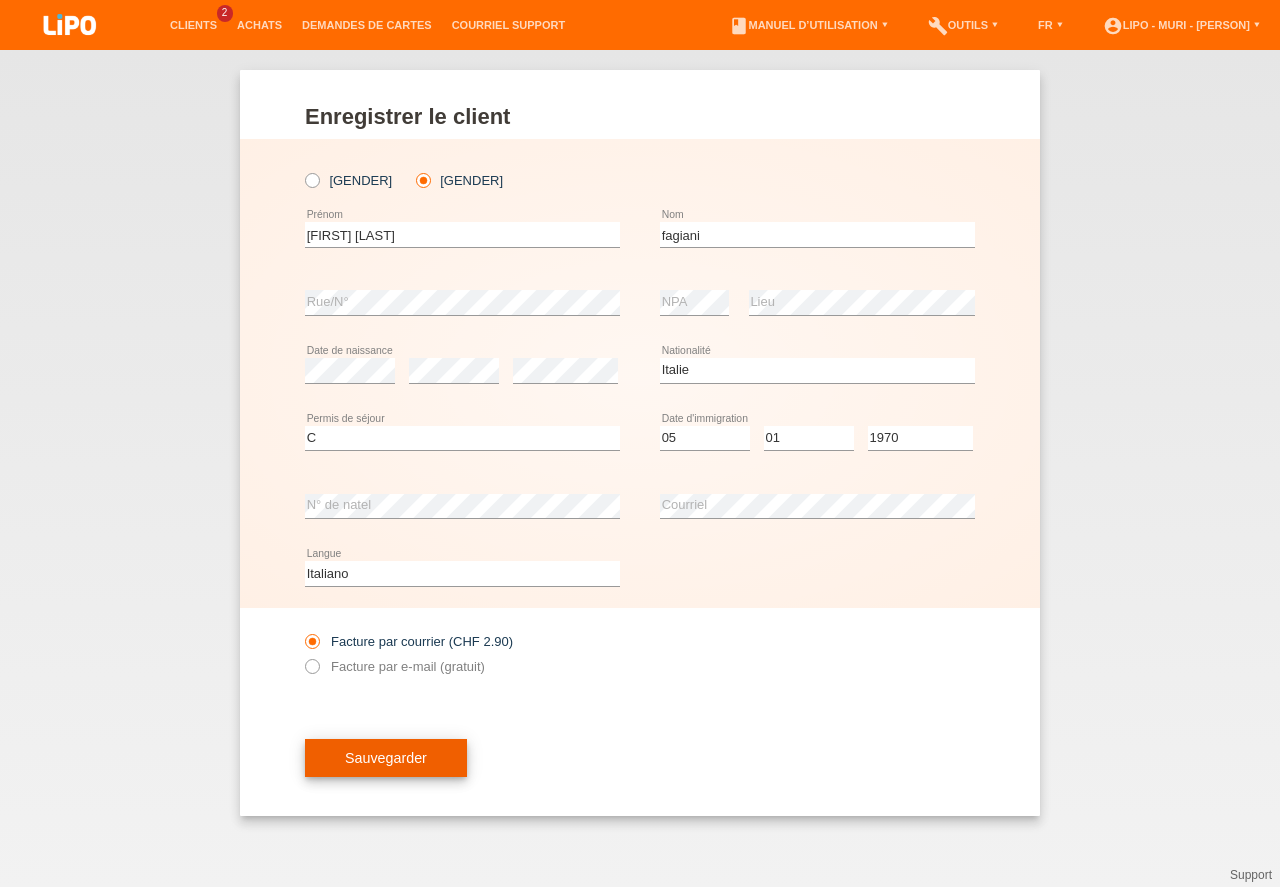 click on "Sauvegarder" at bounding box center (386, 758) 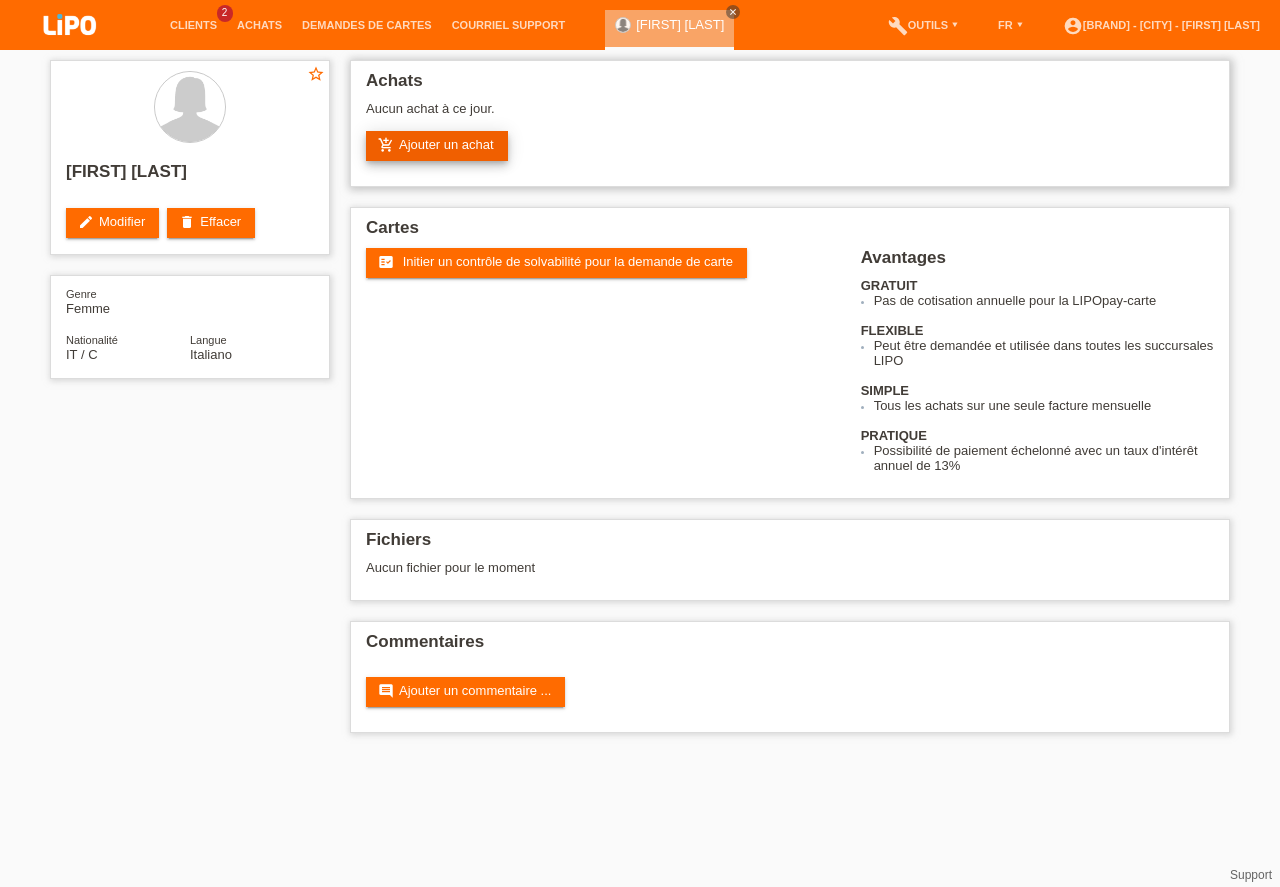 scroll, scrollTop: 0, scrollLeft: 0, axis: both 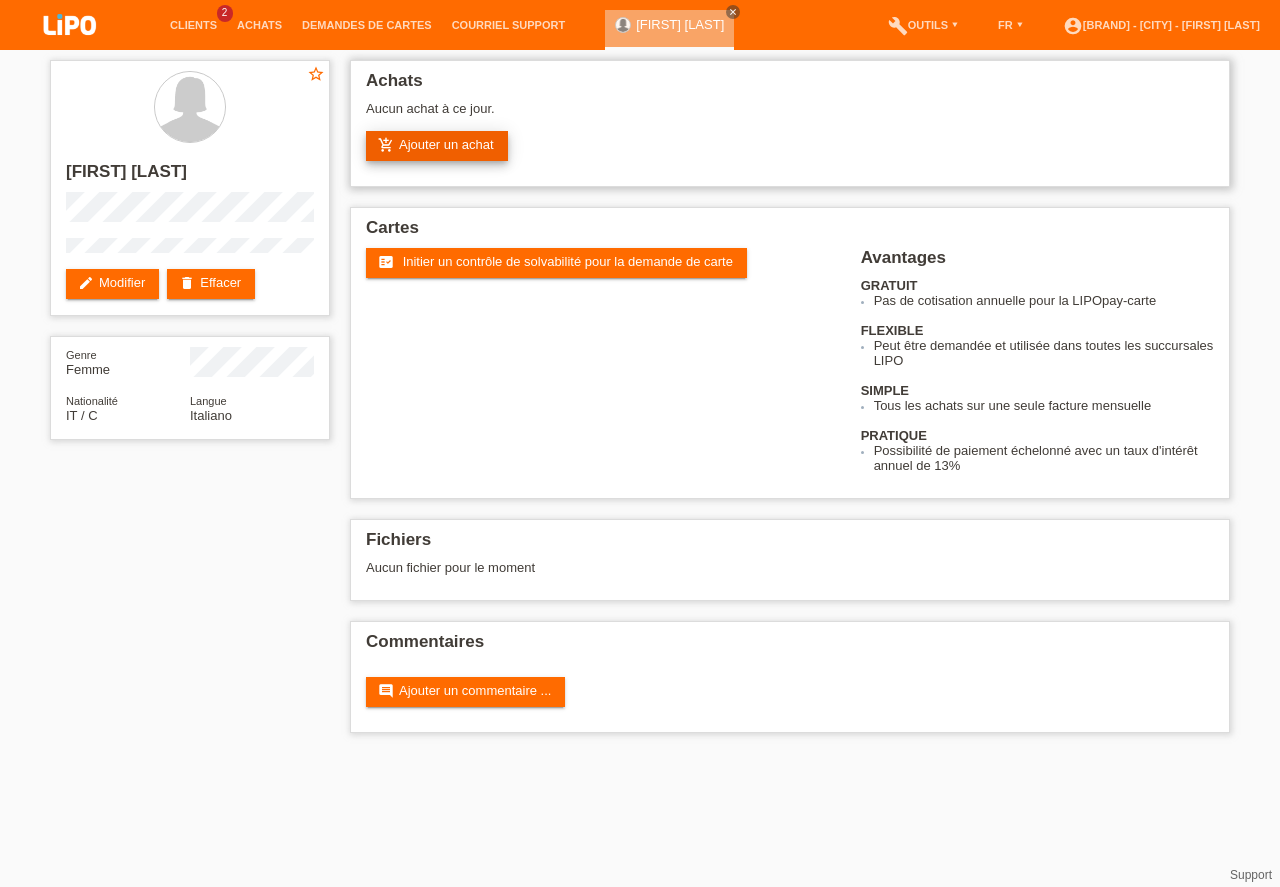 click on "add_shopping_cart  Ajouter un achat" at bounding box center [437, 146] 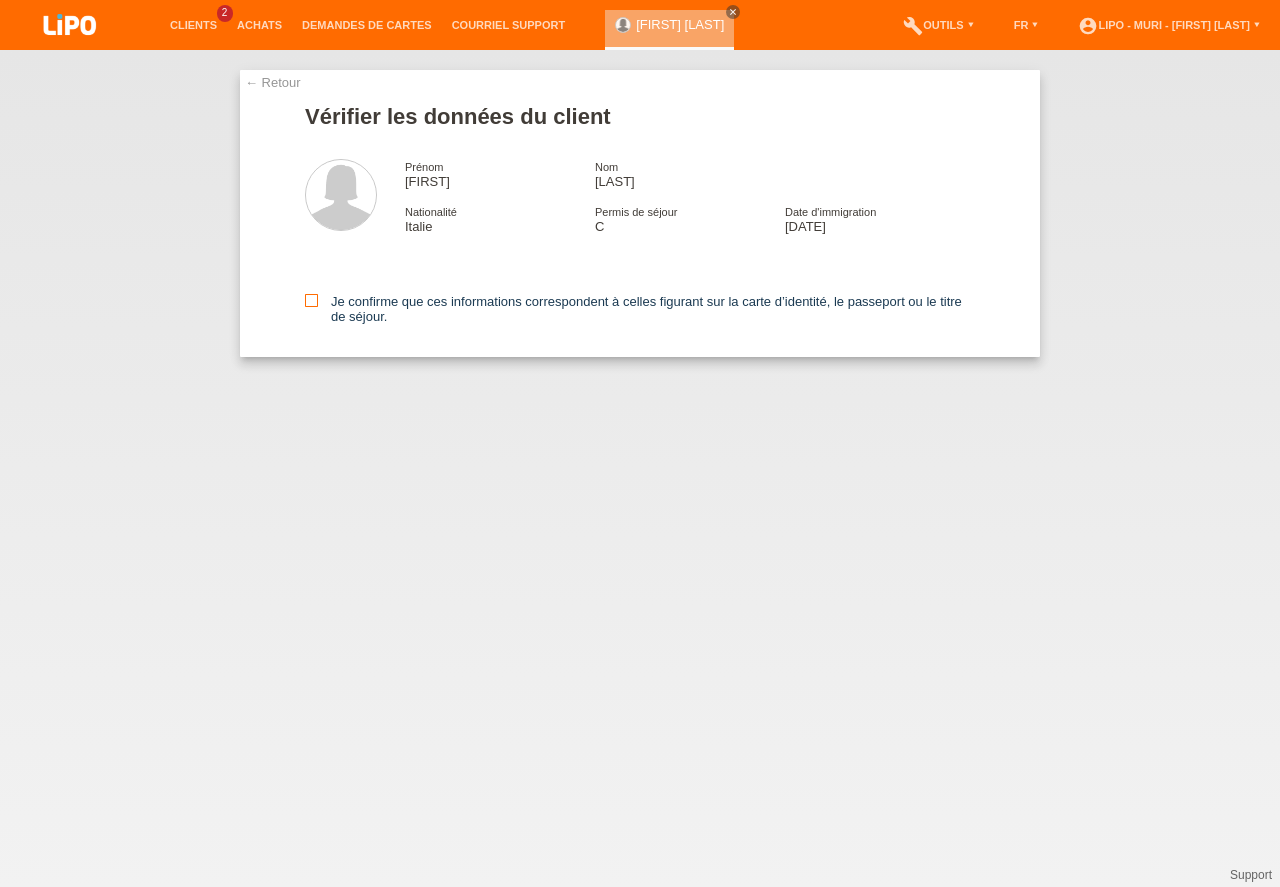 click at bounding box center (311, 300) 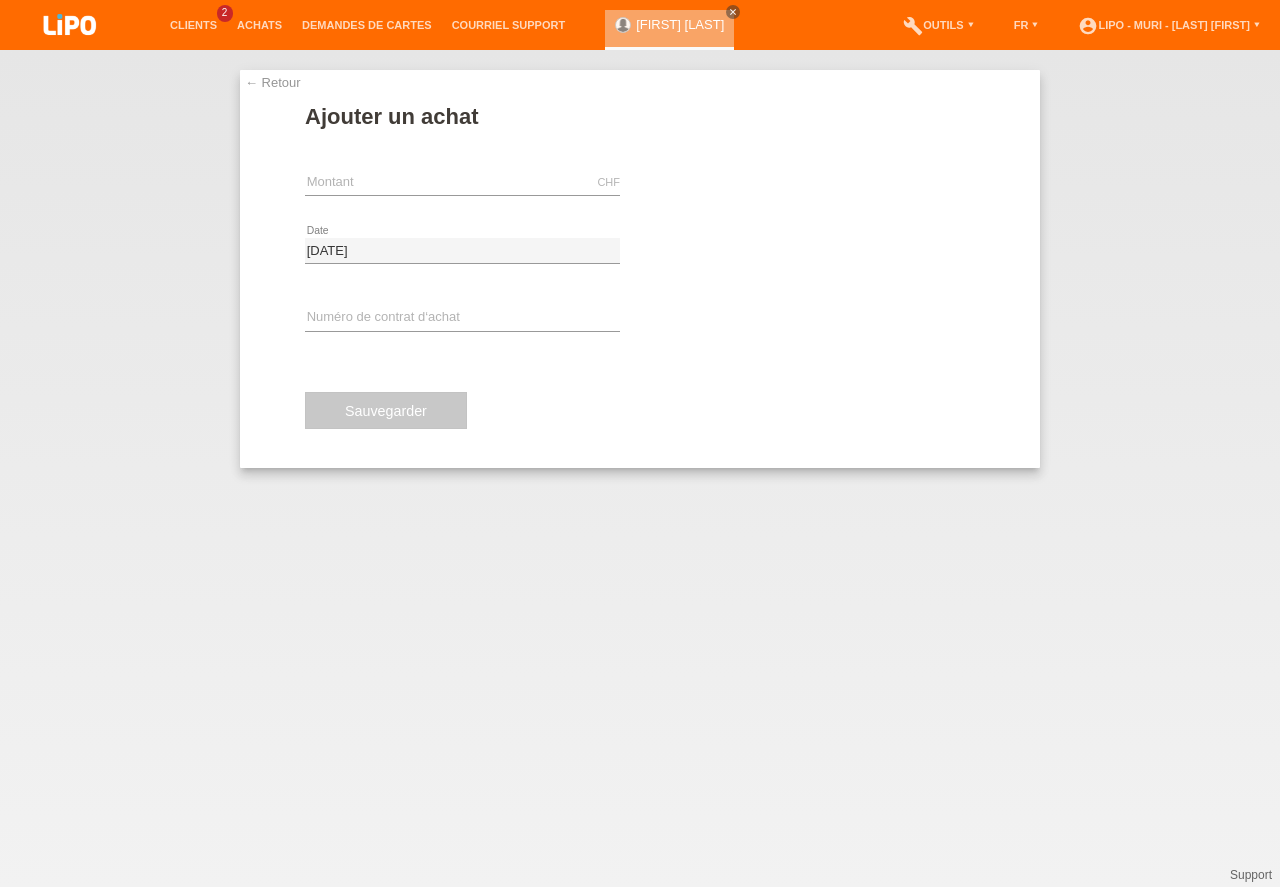 scroll, scrollTop: 0, scrollLeft: 0, axis: both 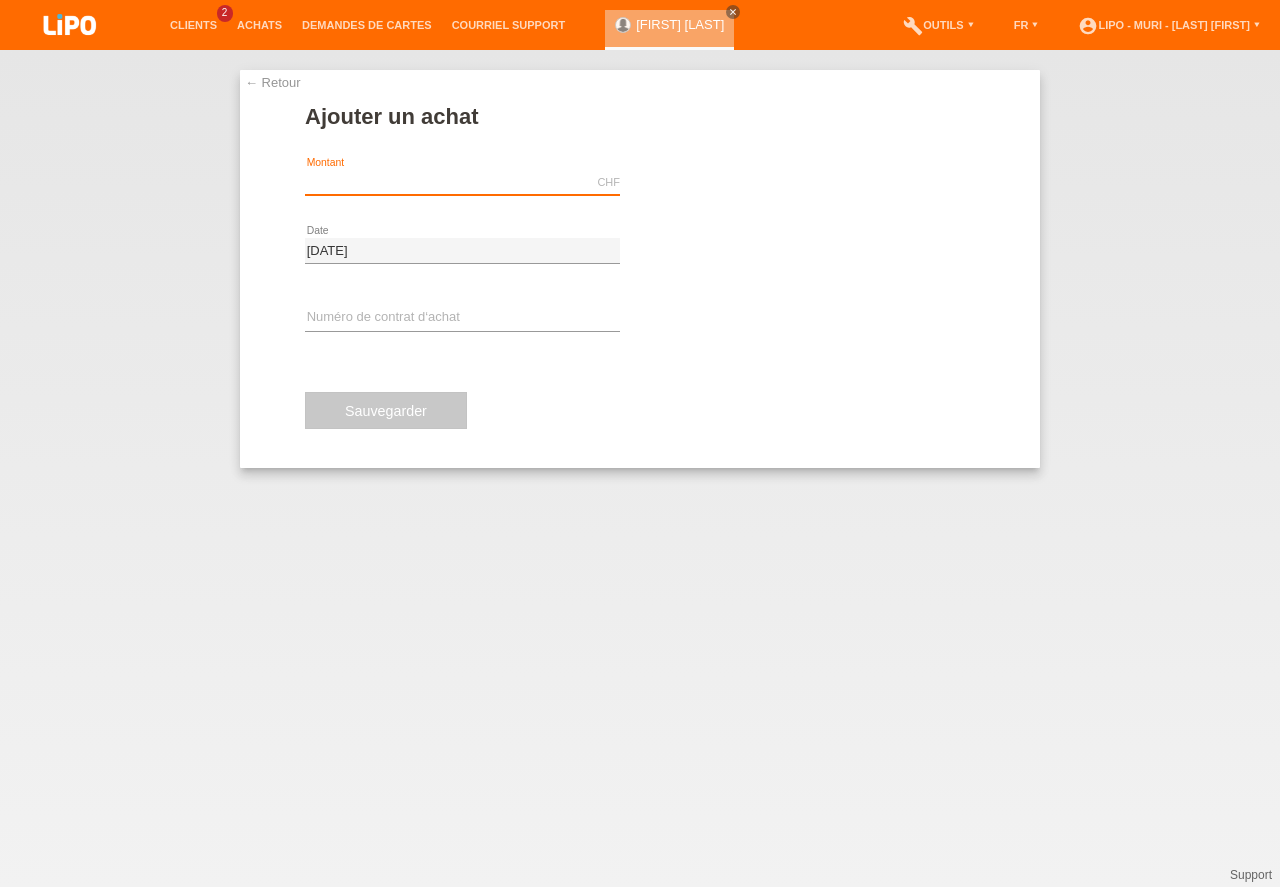 click at bounding box center [462, 182] 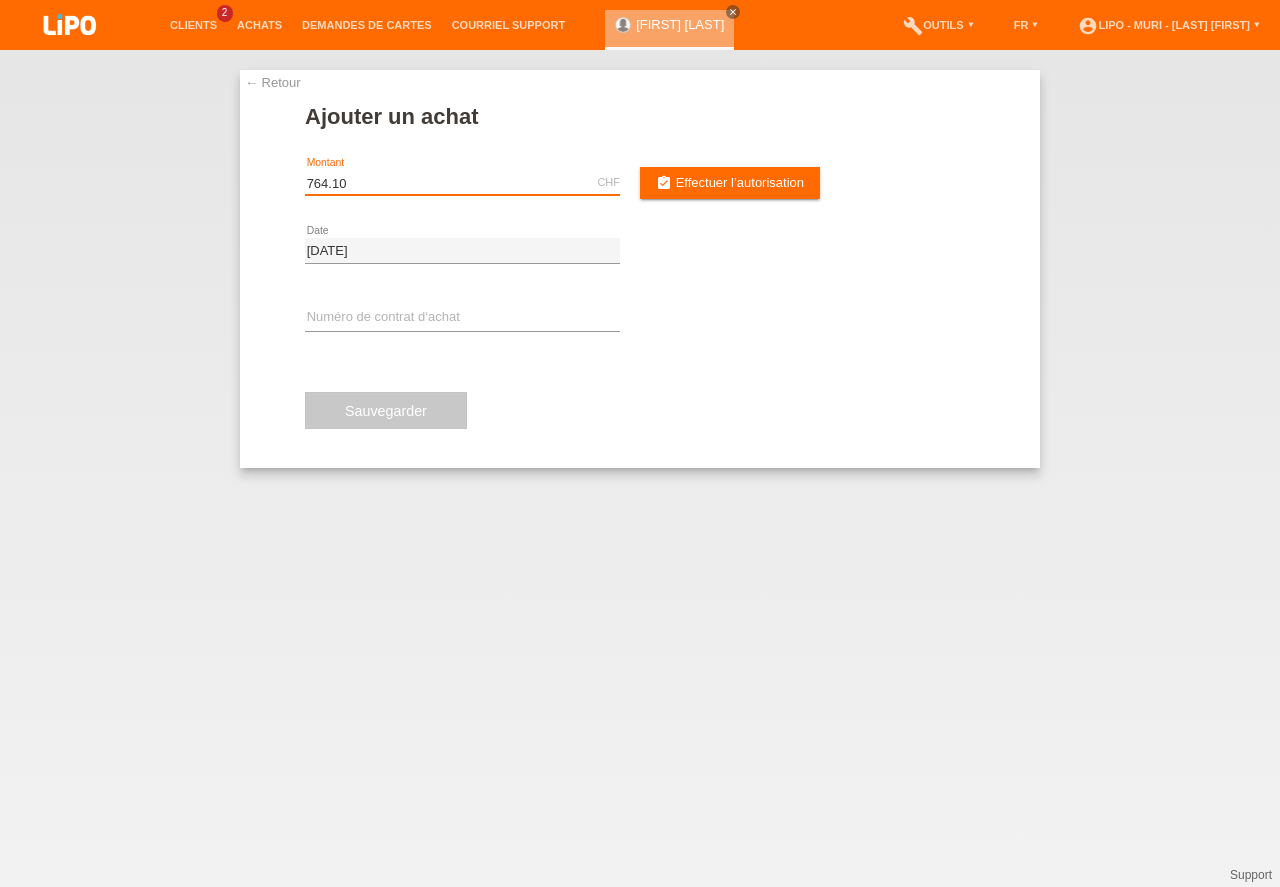 type on "764.10" 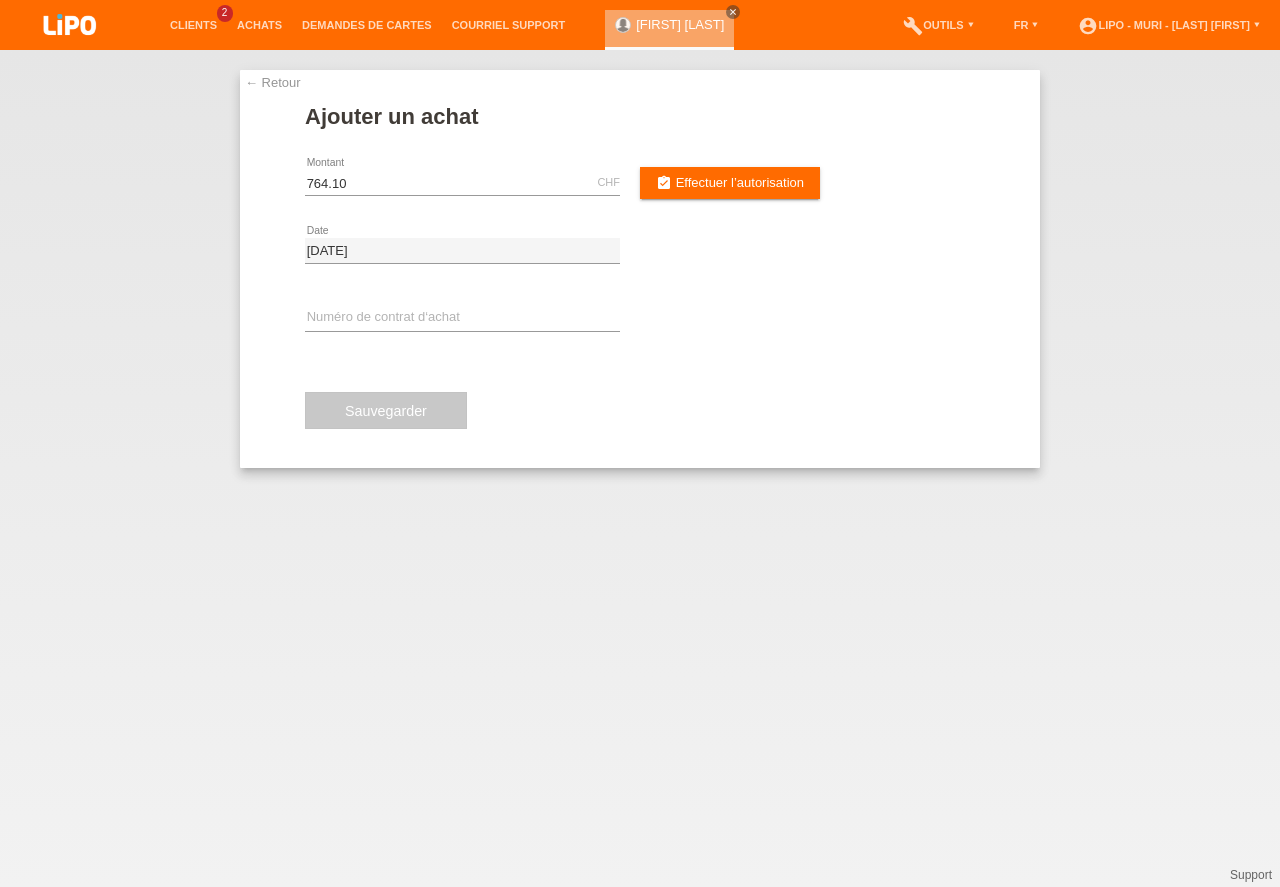 click on "error
Numéro de contrat d‘achat" at bounding box center (462, 319) 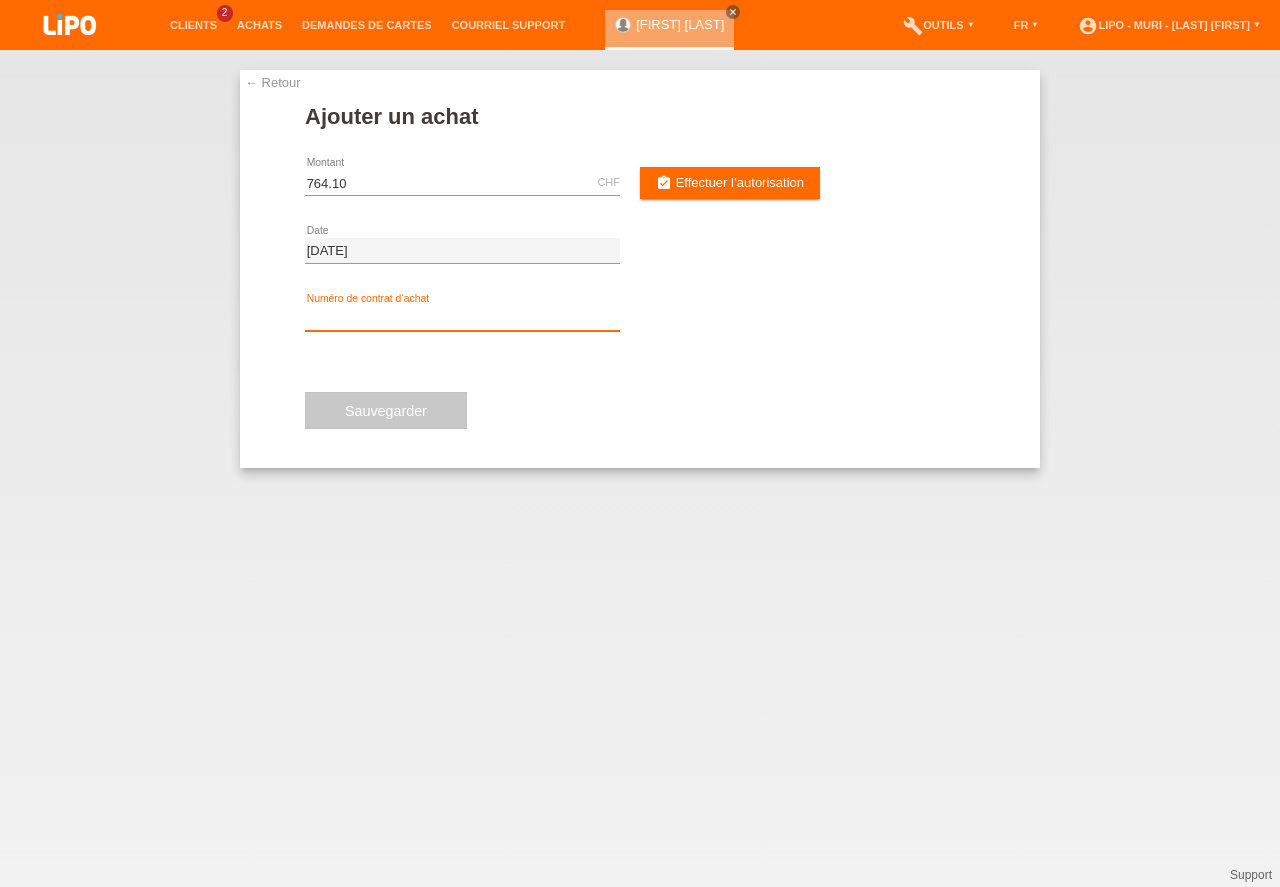 click at bounding box center (462, 318) 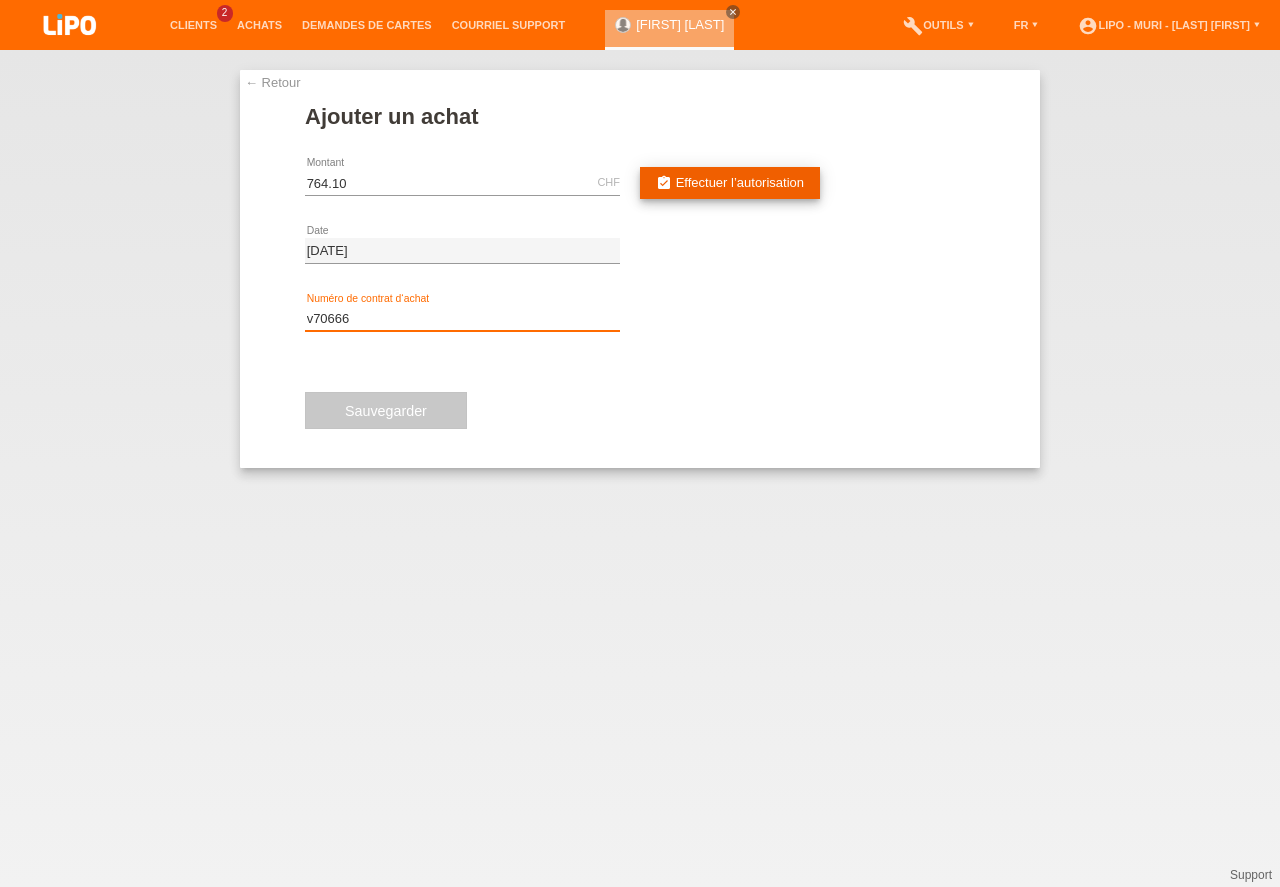 type on "v70666" 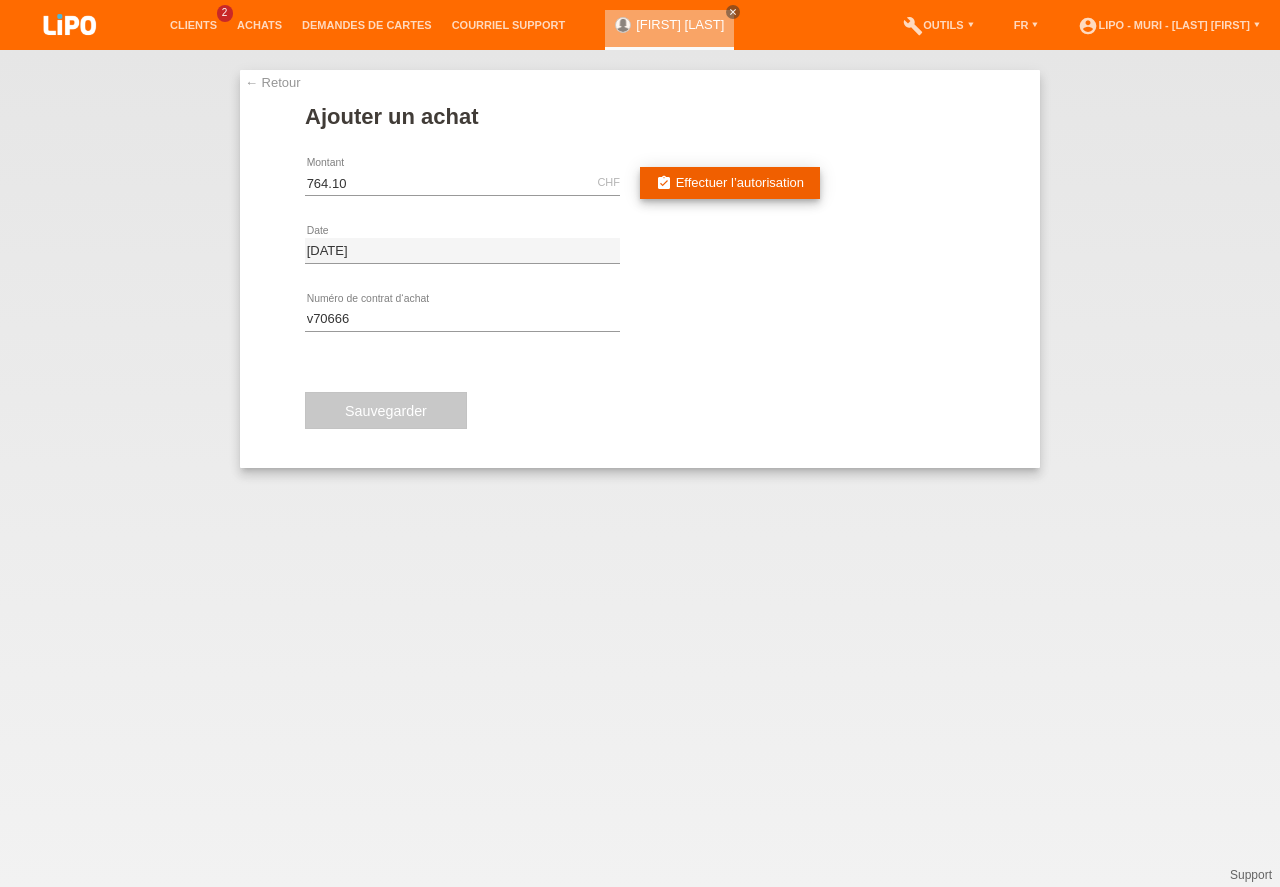 click on "Effectuer l’autorisation" at bounding box center [740, 182] 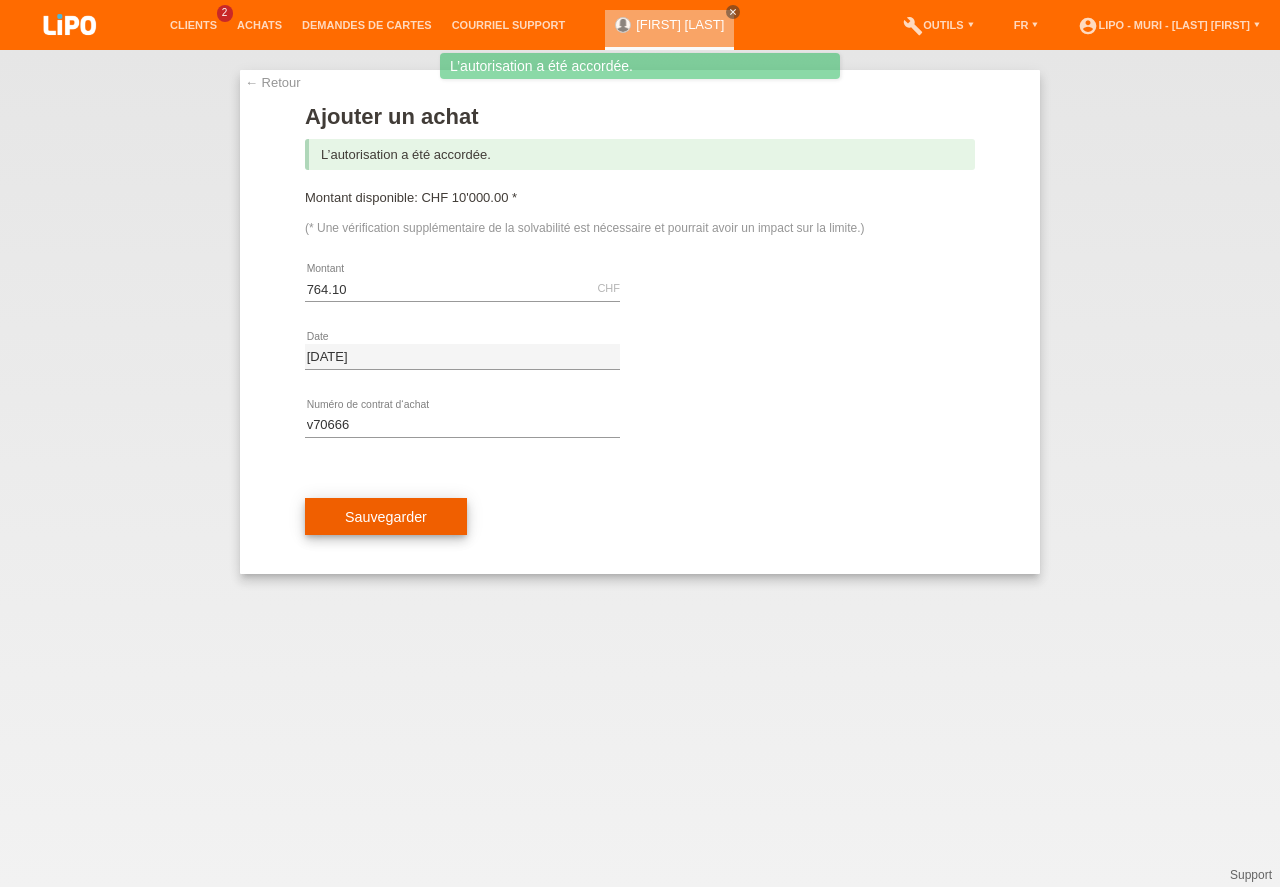 click on "Sauvegarder" at bounding box center [386, 517] 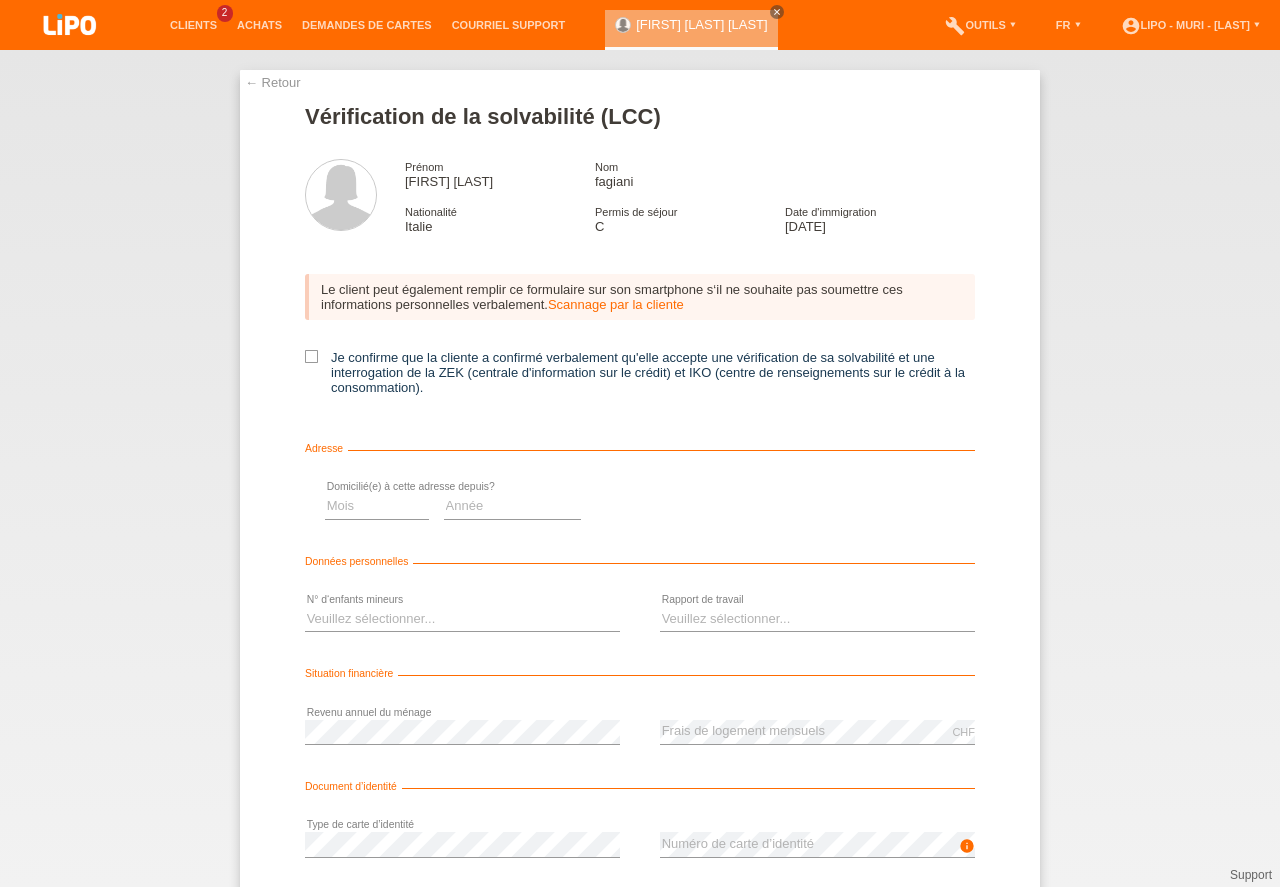 click at bounding box center (311, 356) 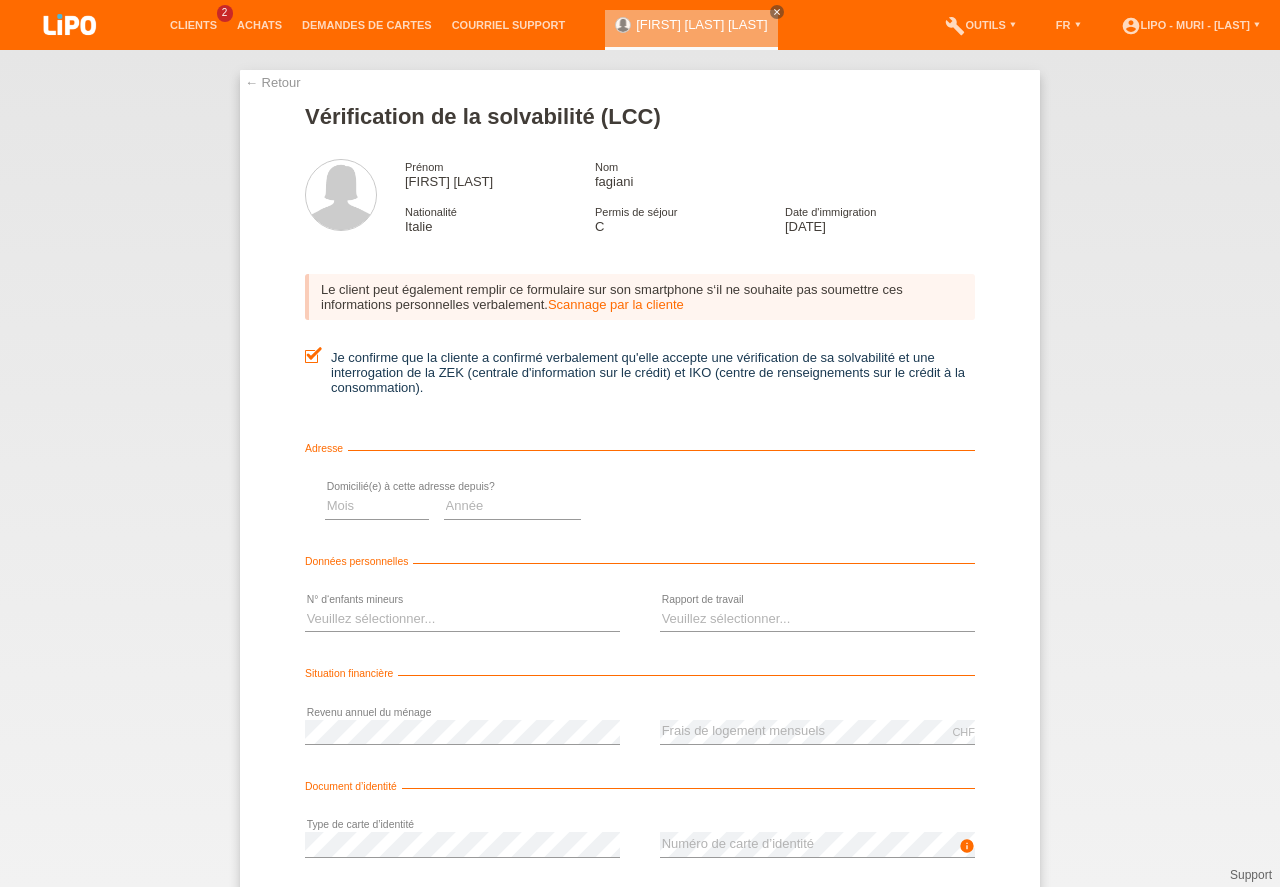 scroll, scrollTop: 0, scrollLeft: 0, axis: both 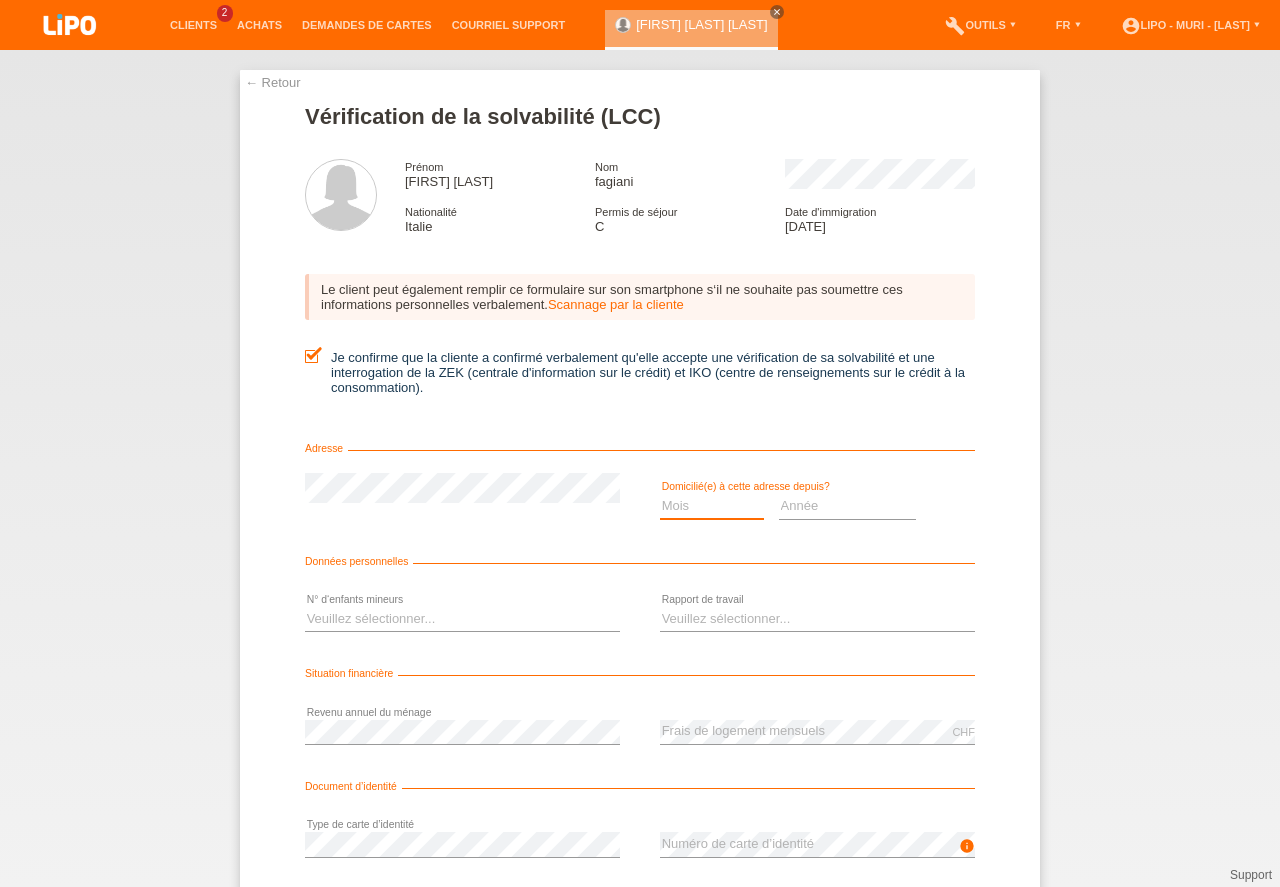click on "Mois
01
02
03
04
05
06
07
08
09
10" at bounding box center (712, 506) 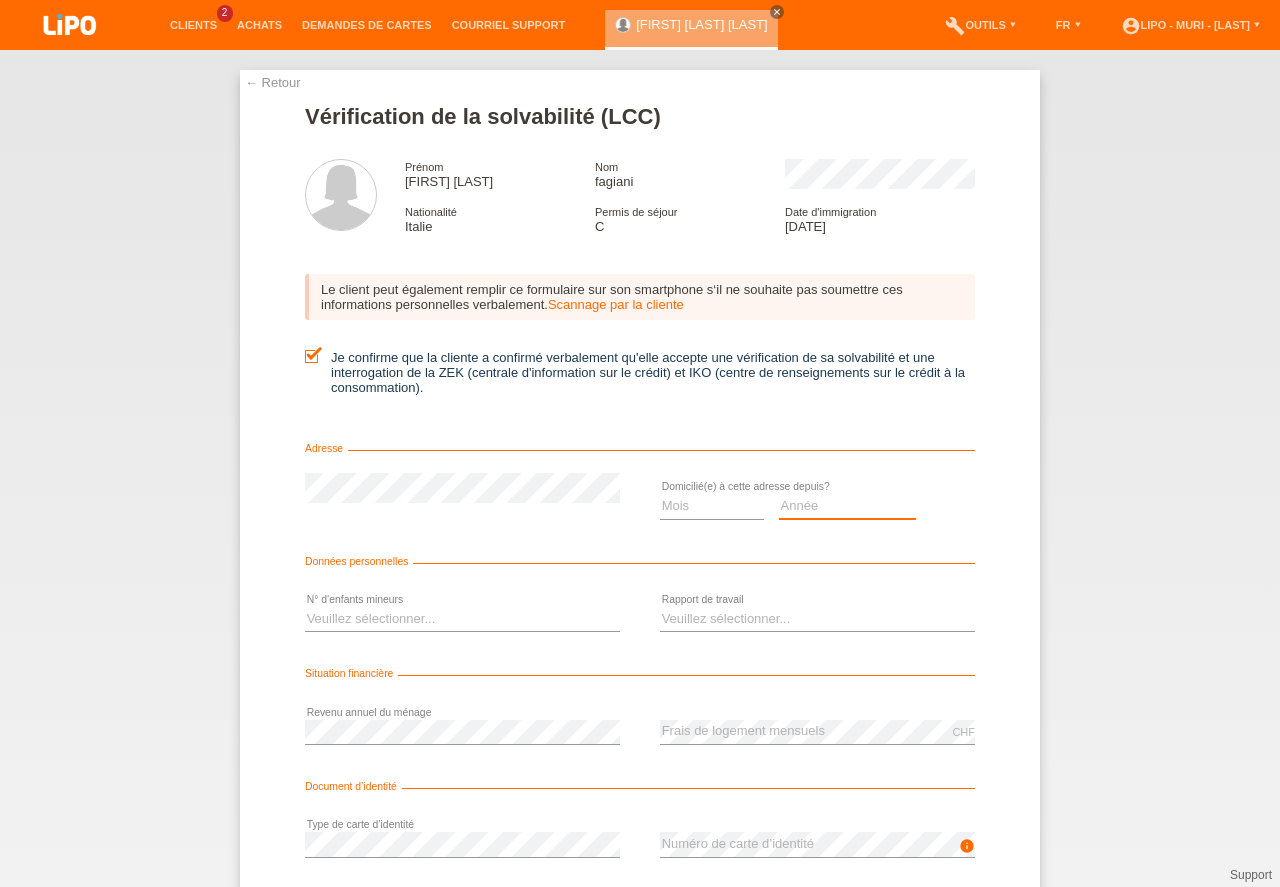 click on "Année
2025
2024
2023
2022
2021
2020
2019
2018
2017
2016 2015 2014 2013 2012 2011 2010 2009 2008 2007 2006 2005 2004 2003" at bounding box center [848, 506] 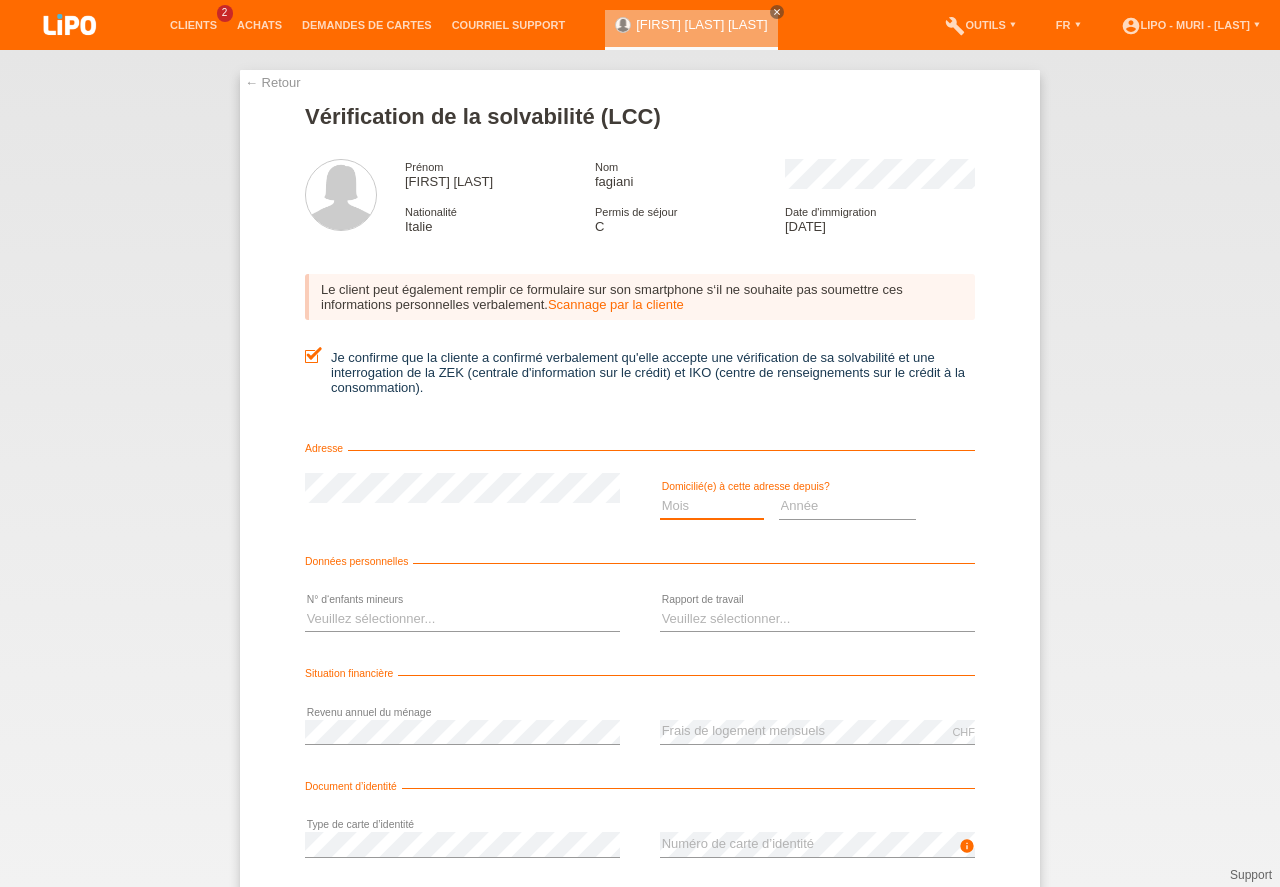 click on "Mois
01
02
03
04
05
06
07
08
09
10" at bounding box center (712, 506) 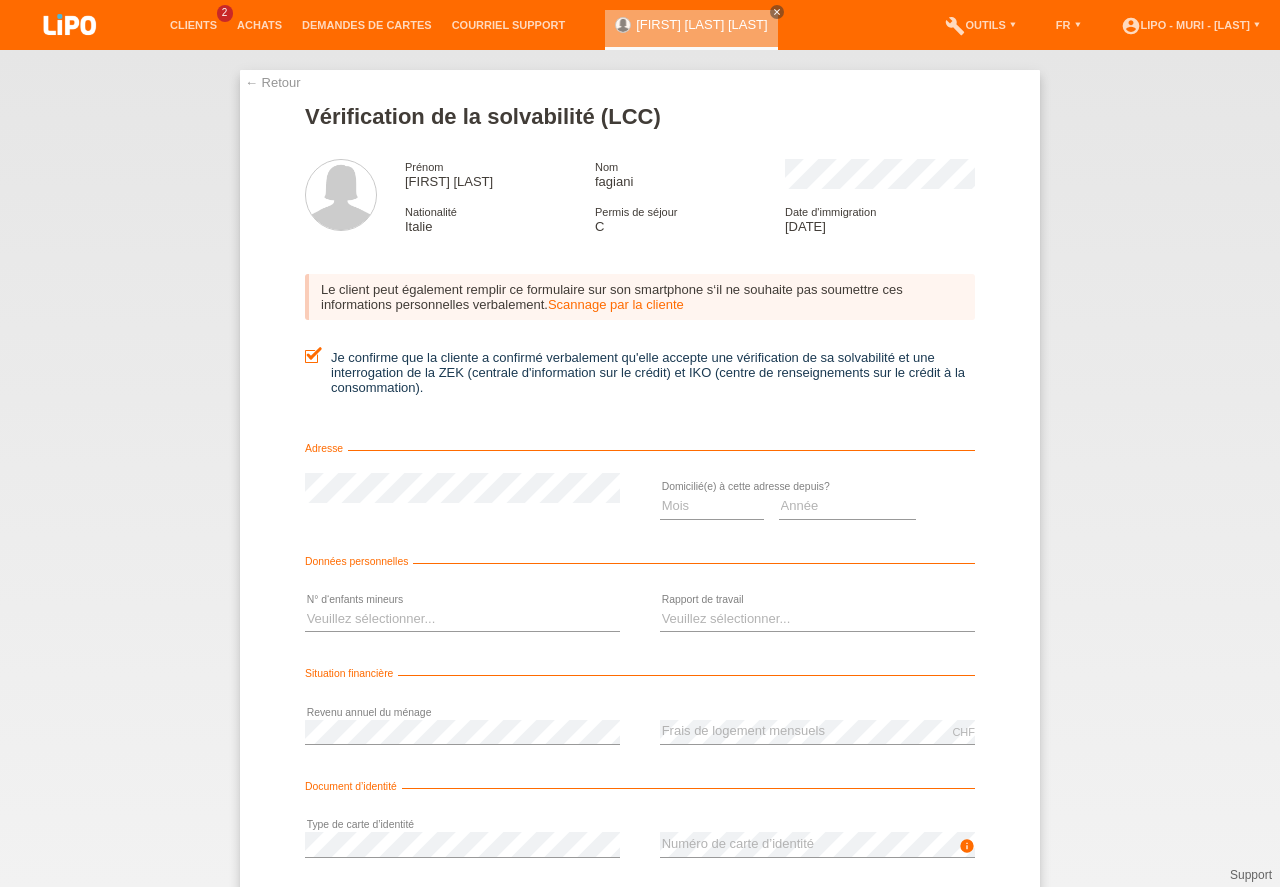 drag, startPoint x: 846, startPoint y: 523, endPoint x: 844, endPoint y: 511, distance: 12.165525 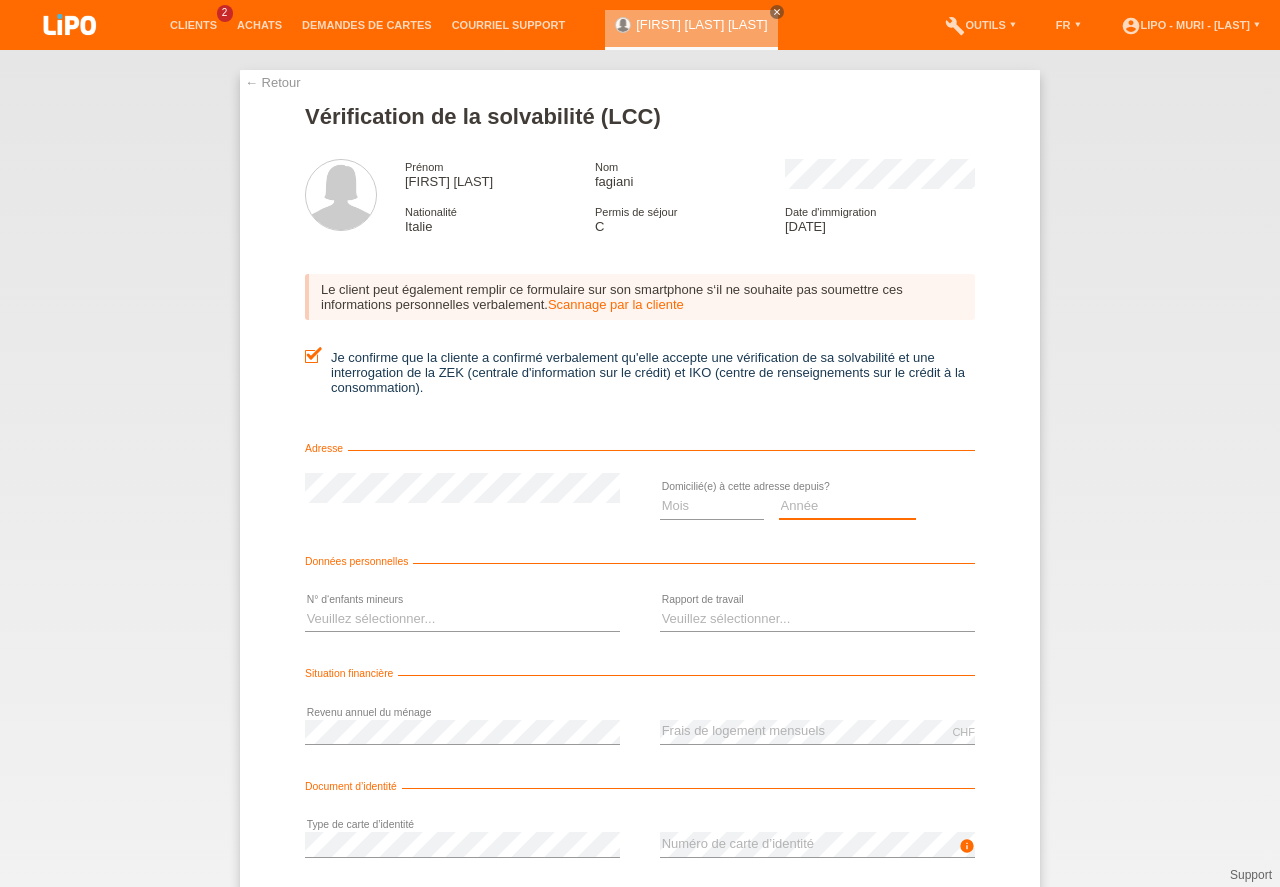 click on "Année
2025
2024
2023
2022
2021
2020
2019
2018
2017
2016 2015 2014 2013 2012 2011 2010 2009 2008 2007 2006 2005 2004 2003" at bounding box center [848, 506] 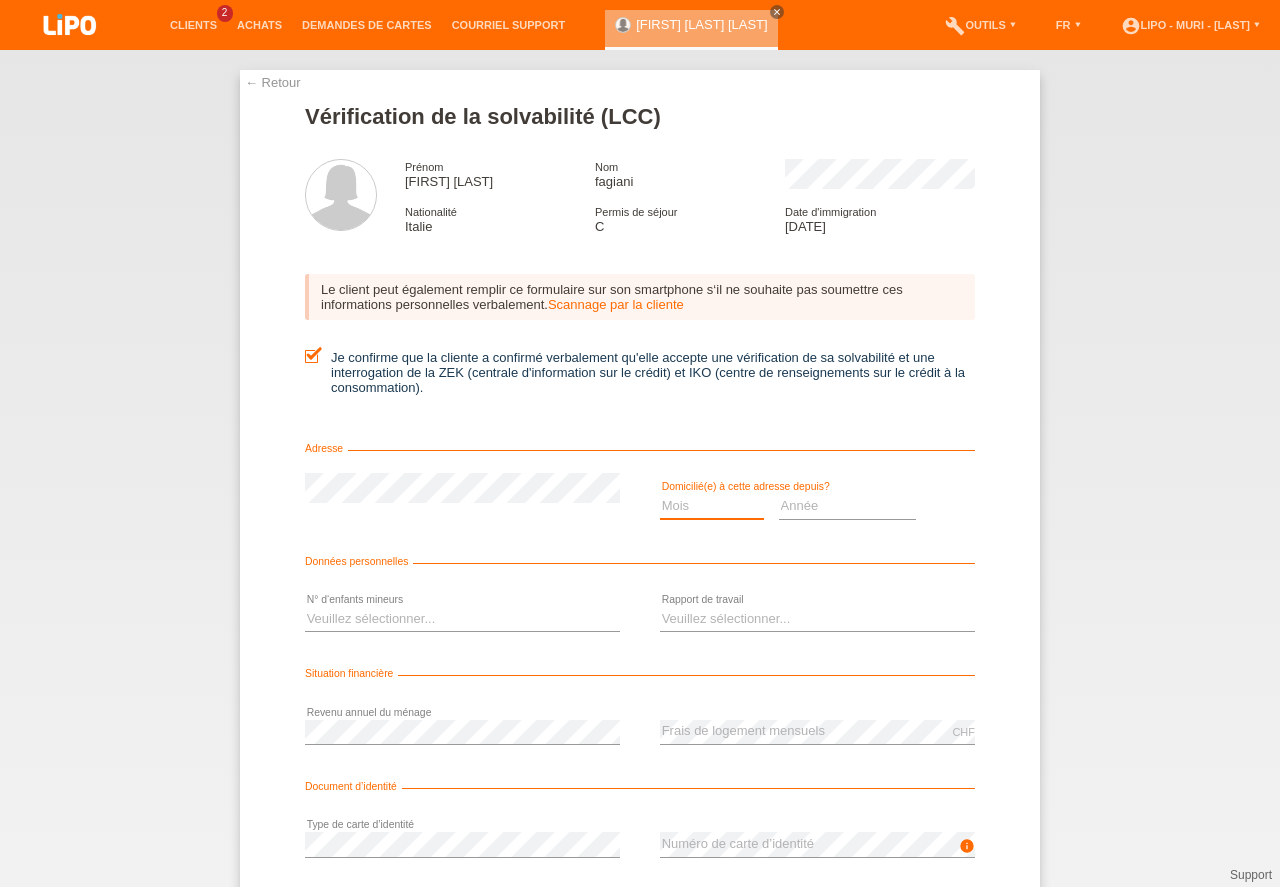 click on "Mois
01
02
03
04
05
06
07
08
09
10" at bounding box center [712, 506] 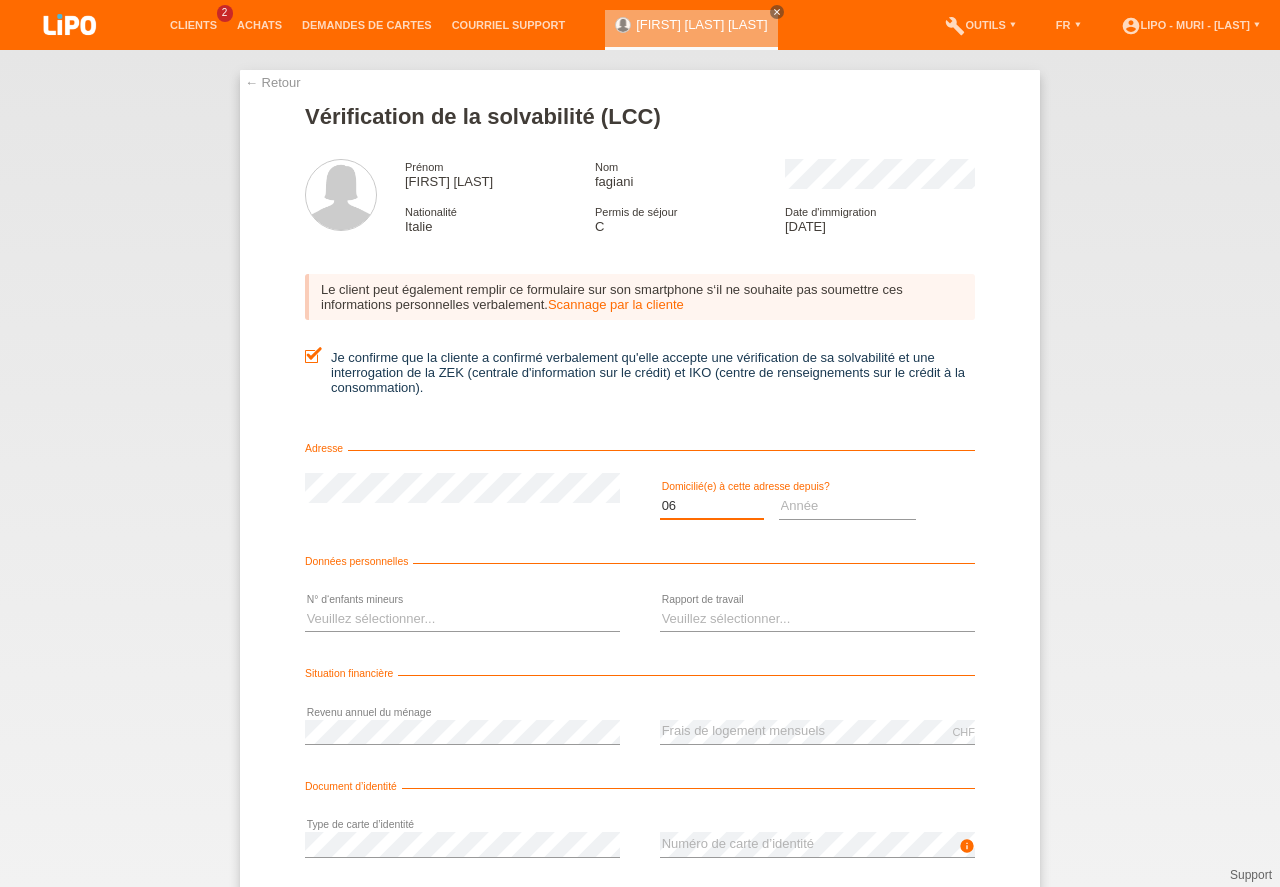 click on "06" at bounding box center [0, 0] 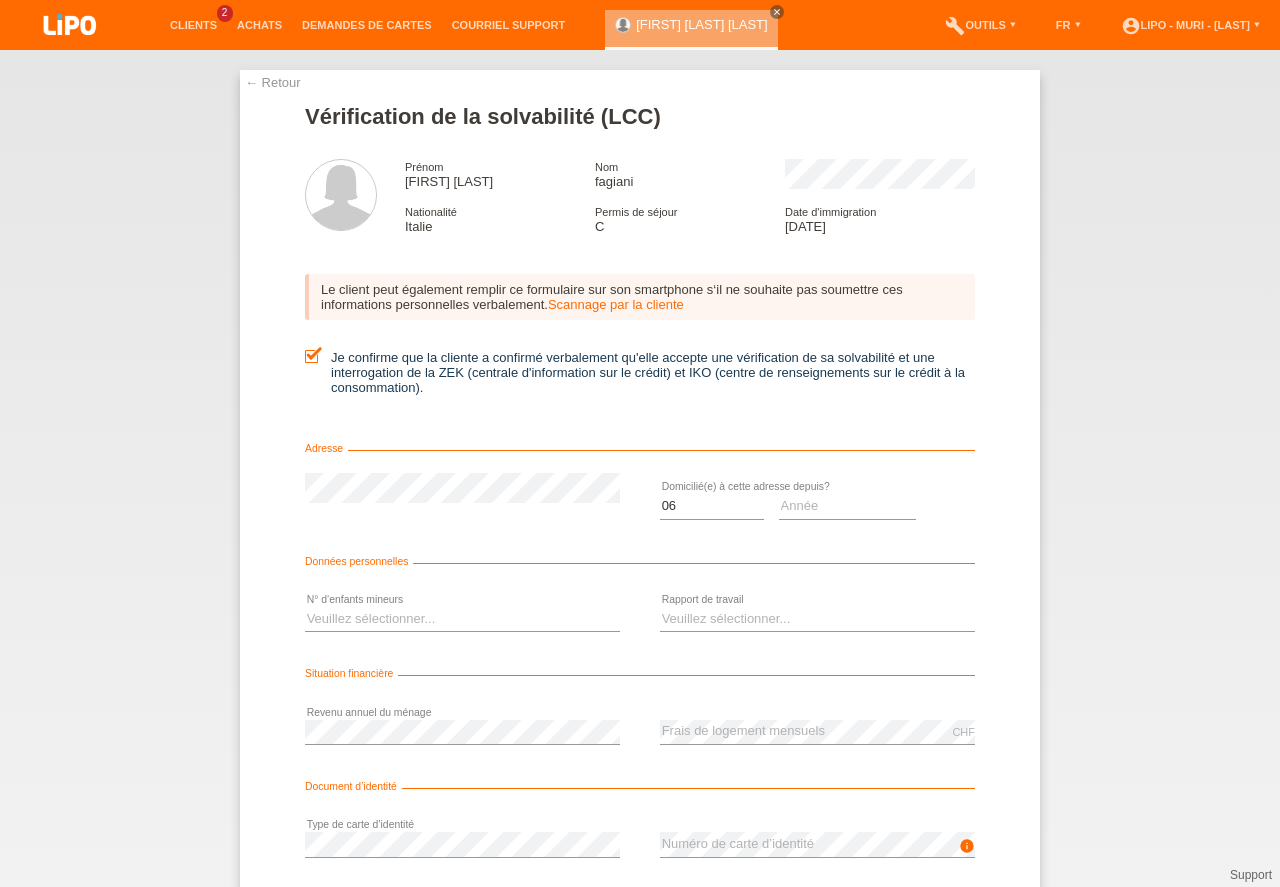 drag, startPoint x: 808, startPoint y: 489, endPoint x: 807, endPoint y: 499, distance: 10.049875 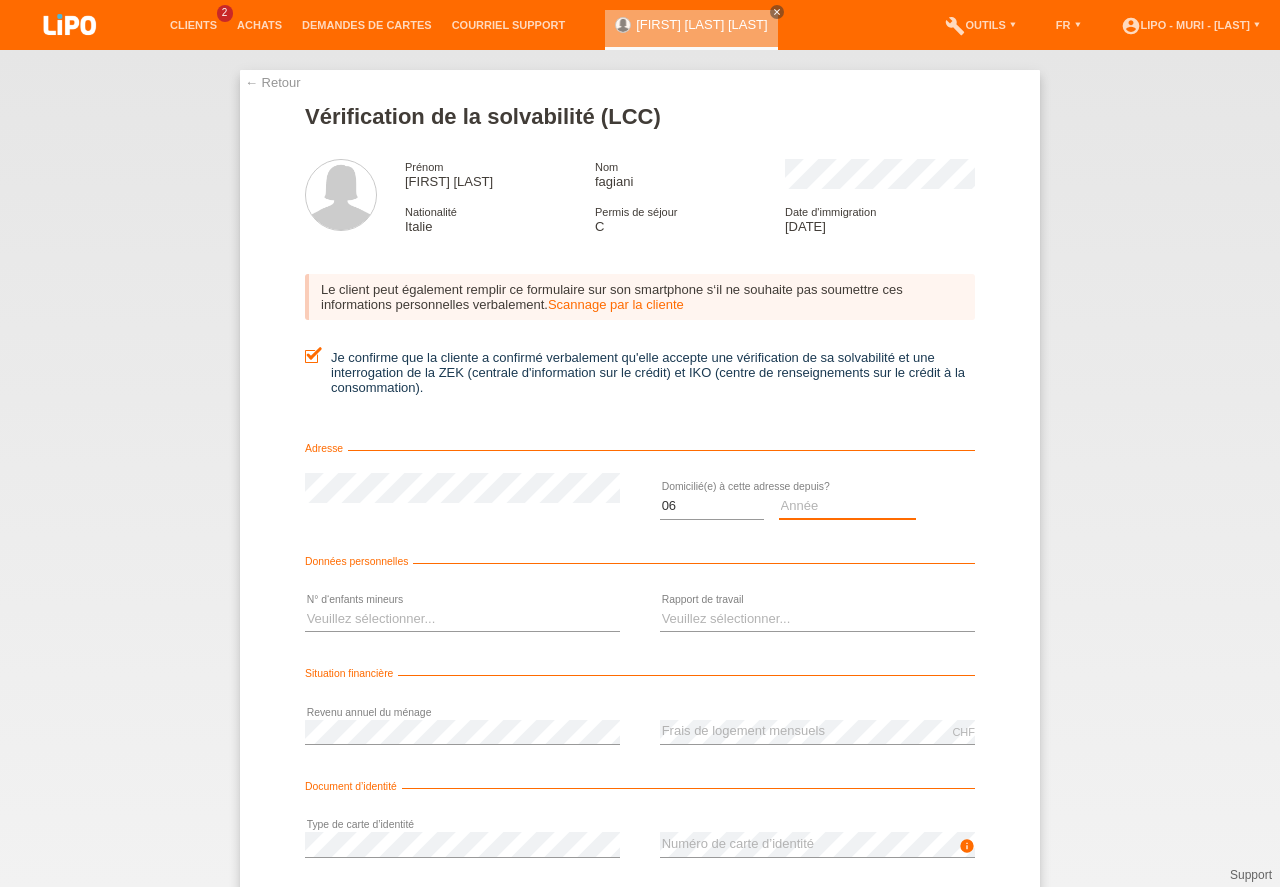click on "Année
2025
2024
2023
2022
2021
2020
2019
2018
2017
2016 2015 2014 2013 2012 2011 2010 2009 2008 2007 2006 2005 2004 2003" at bounding box center (848, 506) 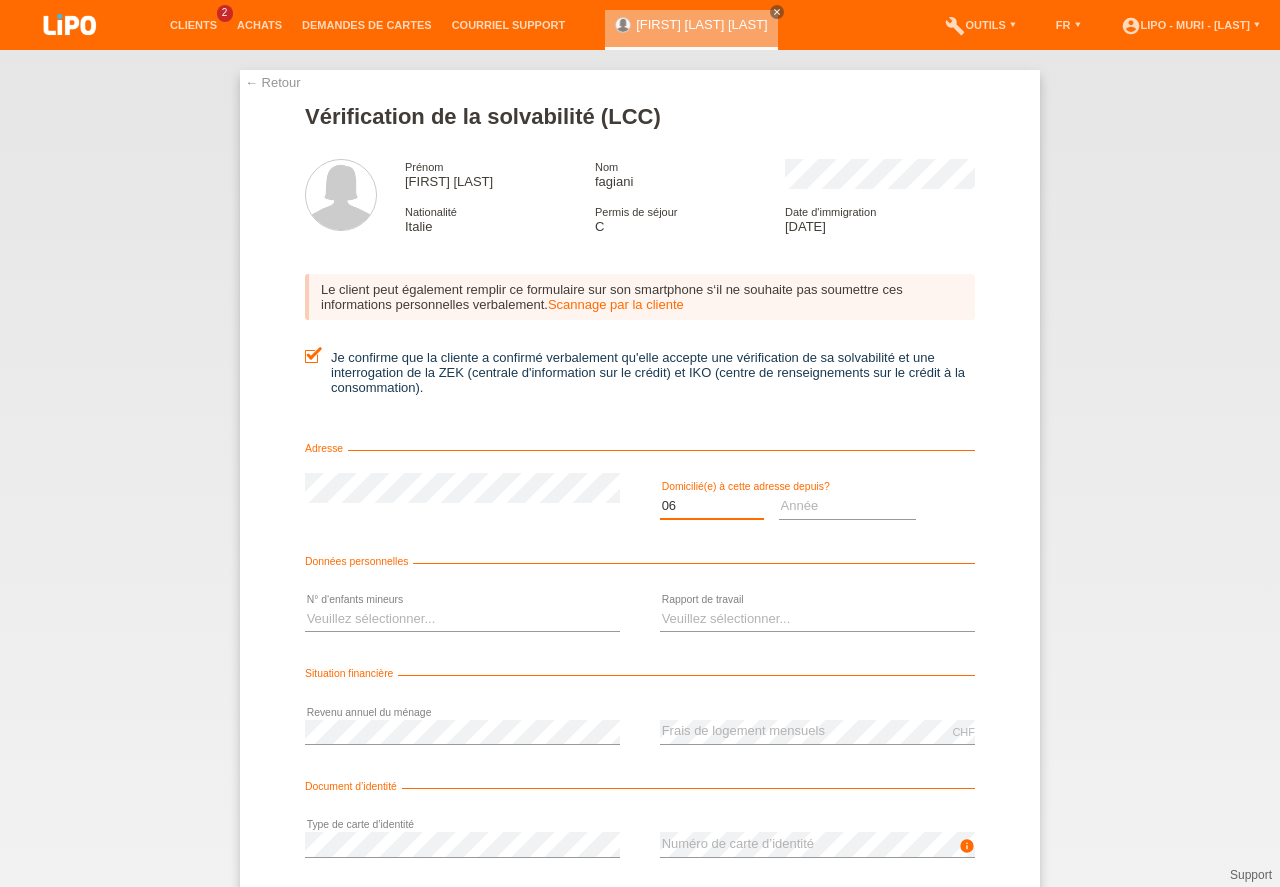 click on "Mois
01
02
03
04
05
06
07
08
09
10" at bounding box center (712, 506) 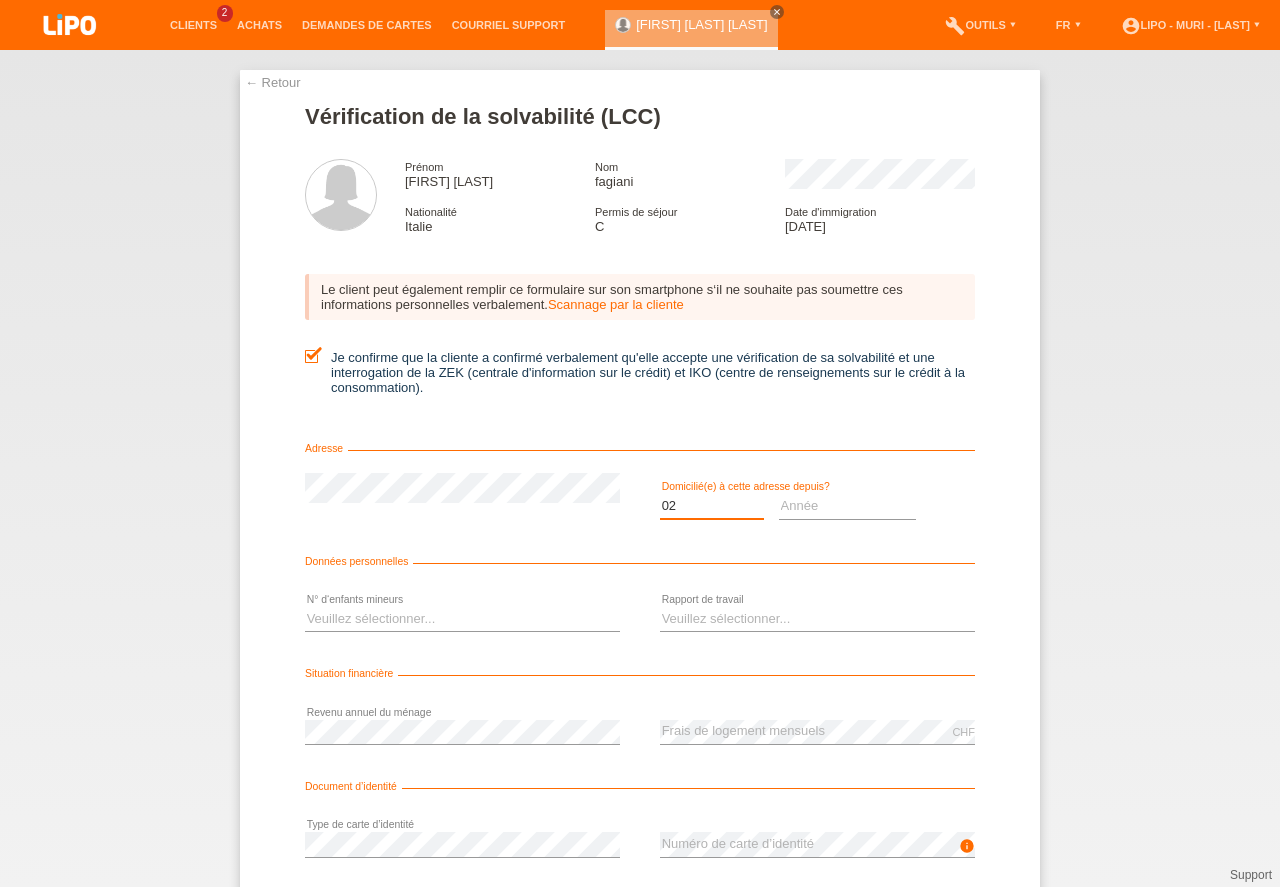 click on "02" at bounding box center [0, 0] 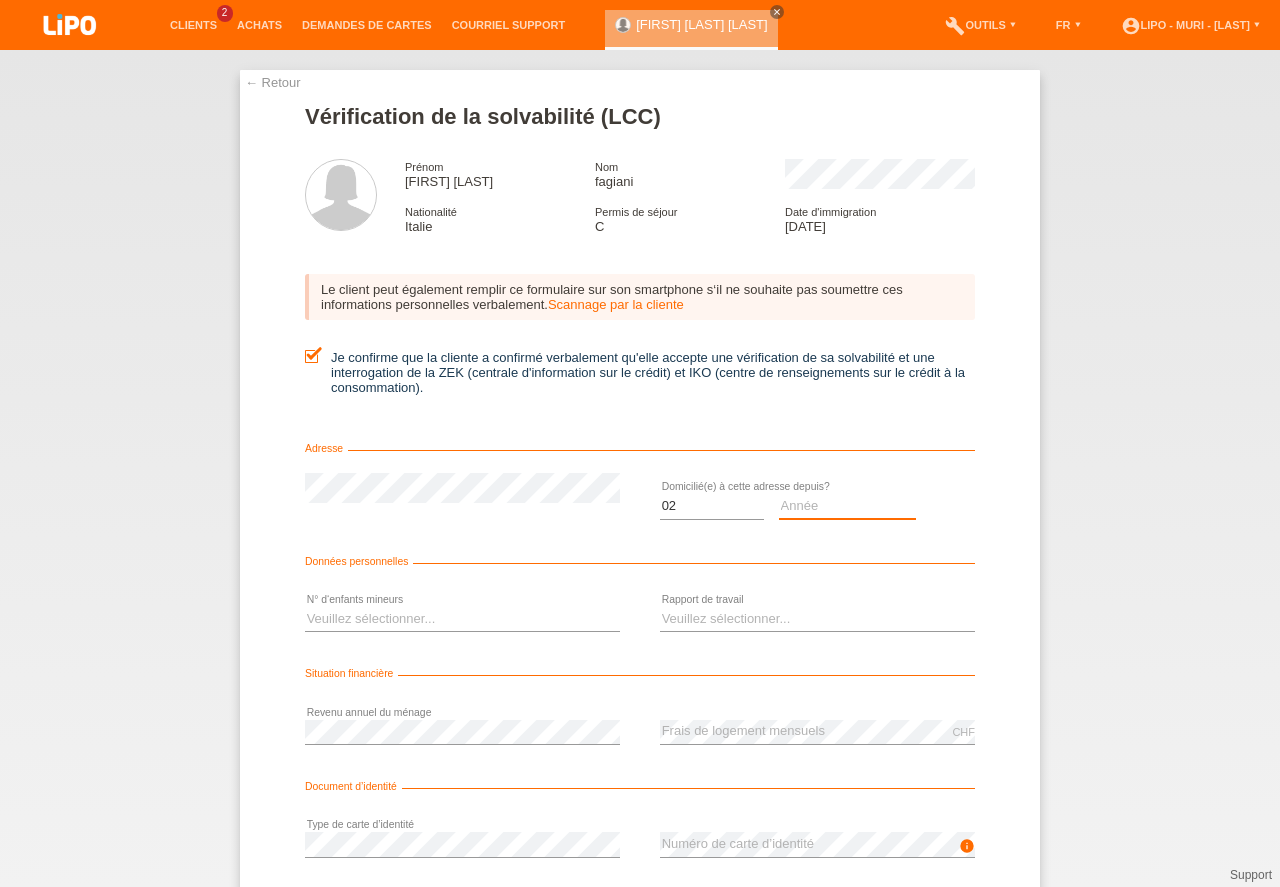 click on "Année
2025
2024
2023
2022
2021
2020
2019
2018
2017
2016 2015 2014 2013 2012 2011 2010 2009 2008 2007 2006 2005 2004 2003" at bounding box center [848, 506] 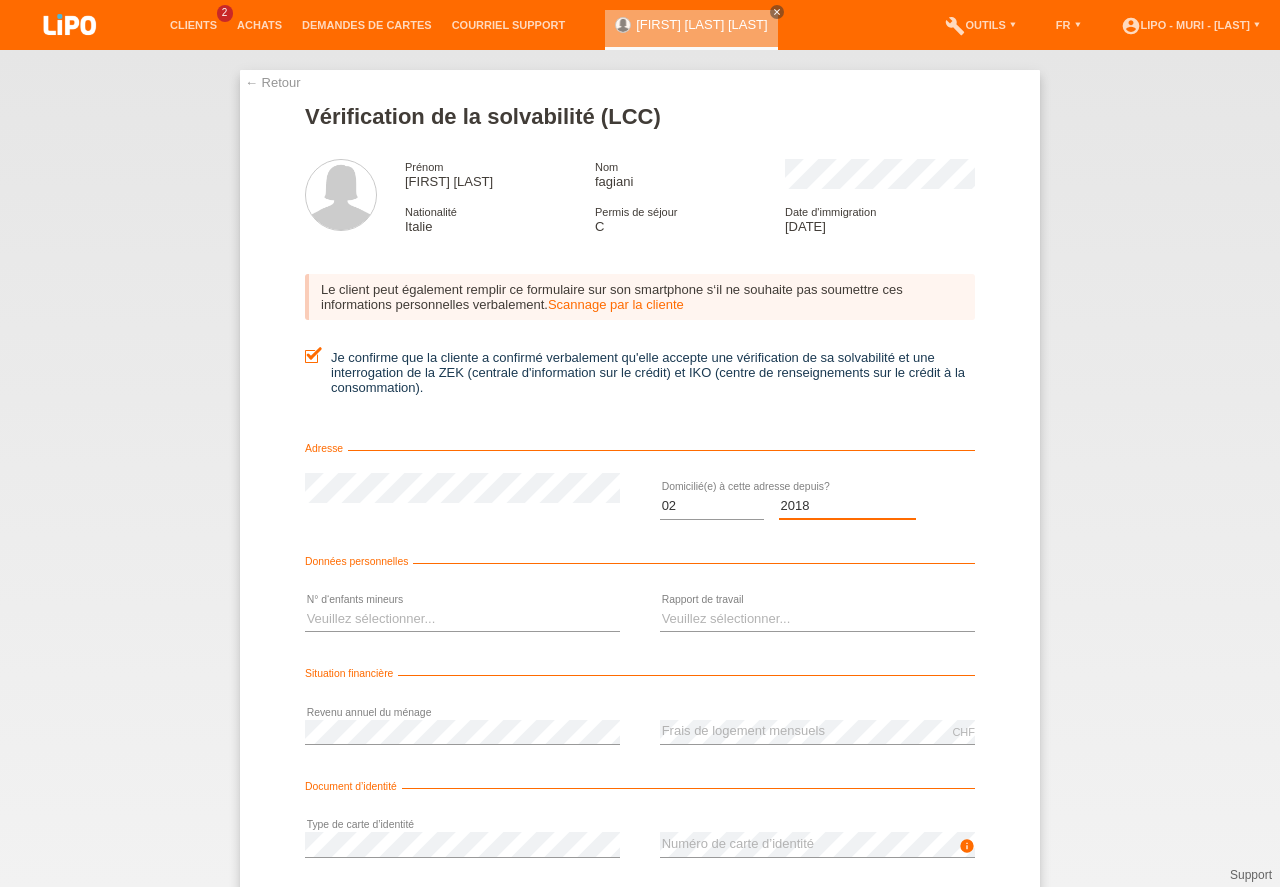 click on "2018" at bounding box center (0, 0) 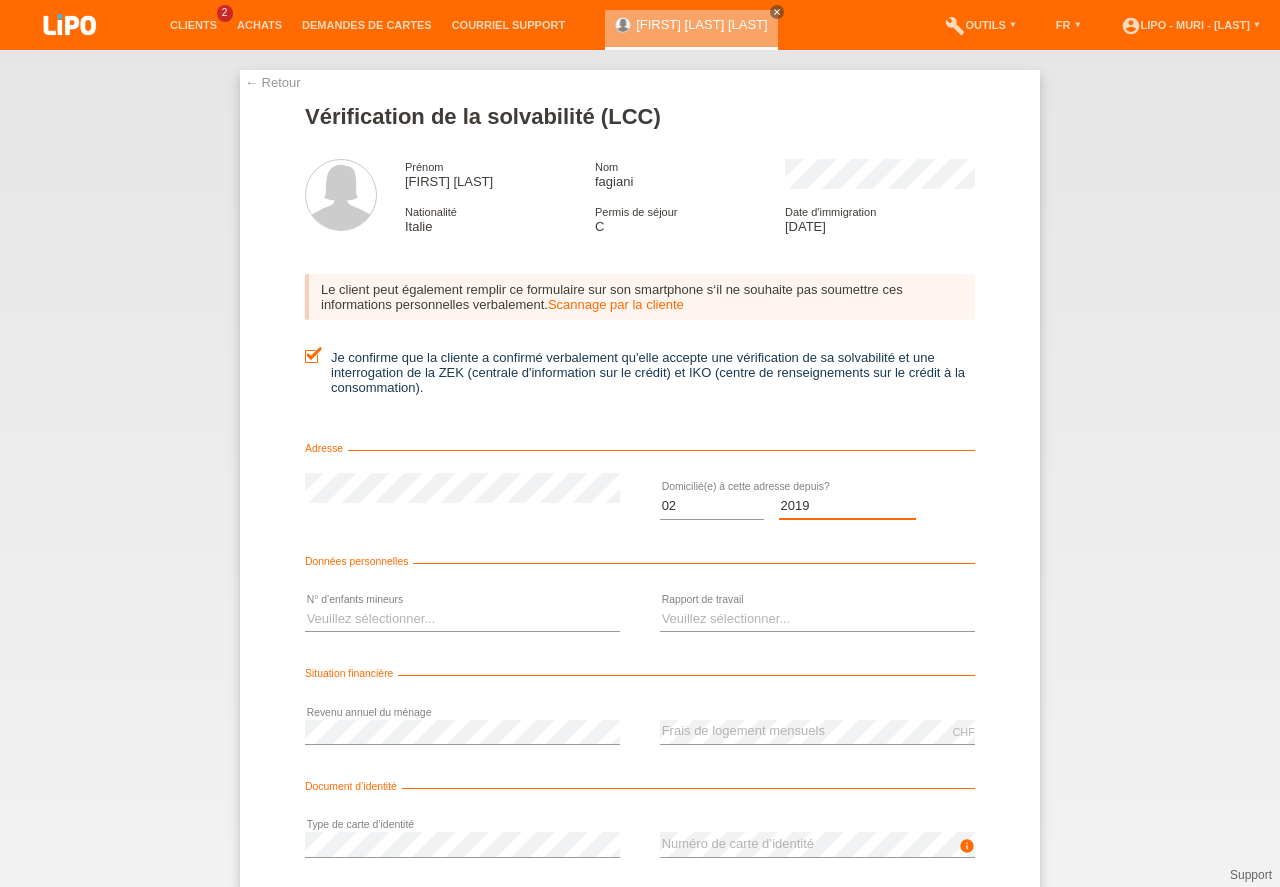 click on "2019" at bounding box center [0, 0] 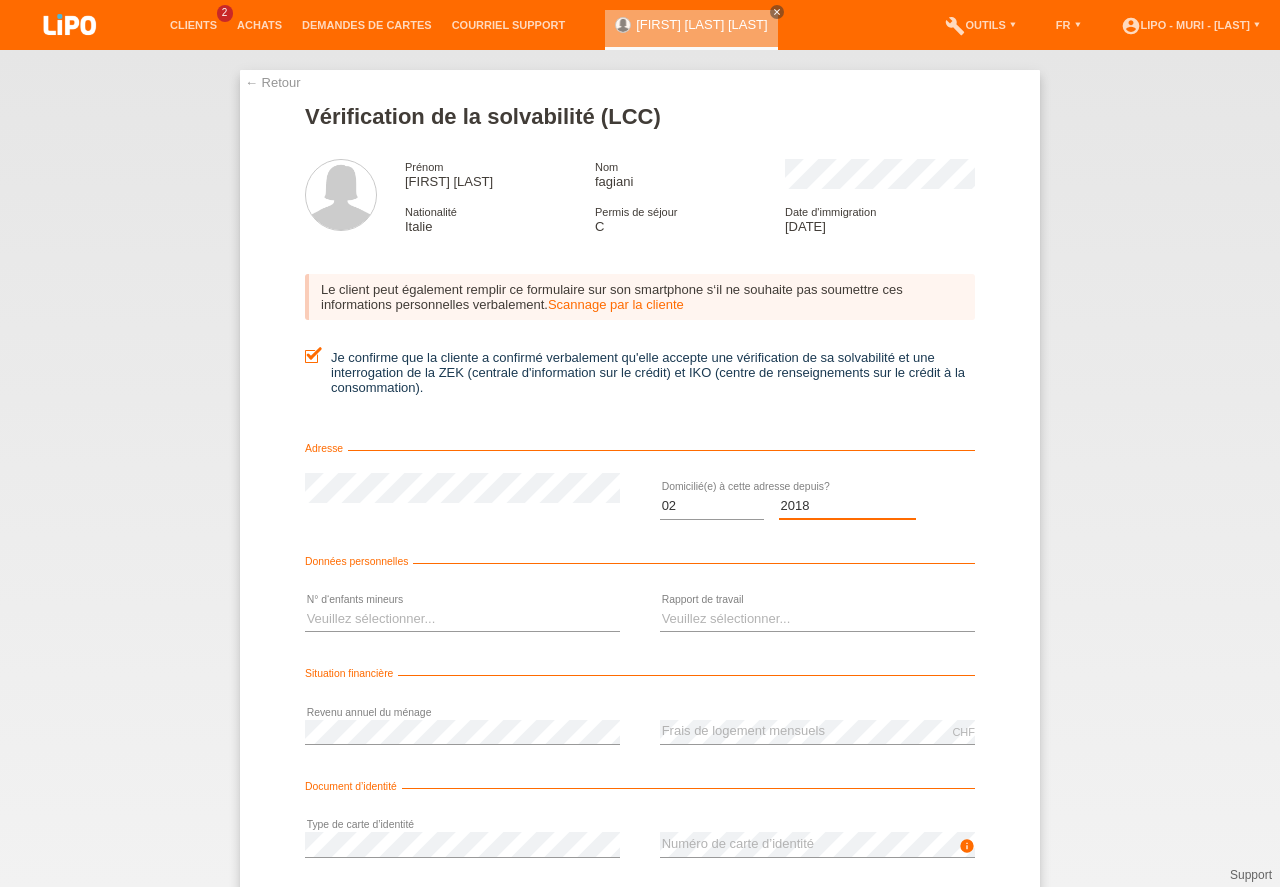 click on "2018" at bounding box center (0, 0) 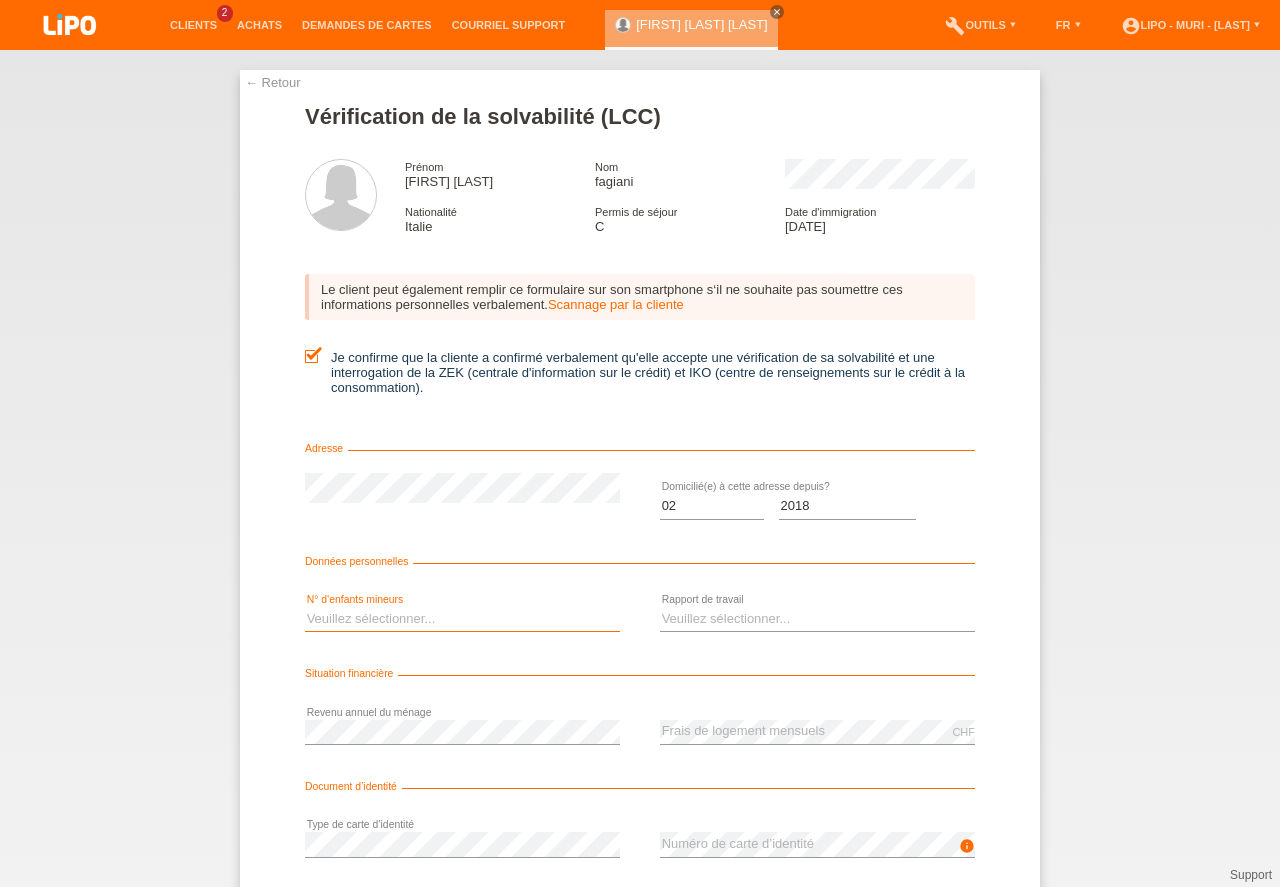 click on "Veuillez sélectionner...
0
1
2
3
4
5
6
7
8
9" at bounding box center [462, 619] 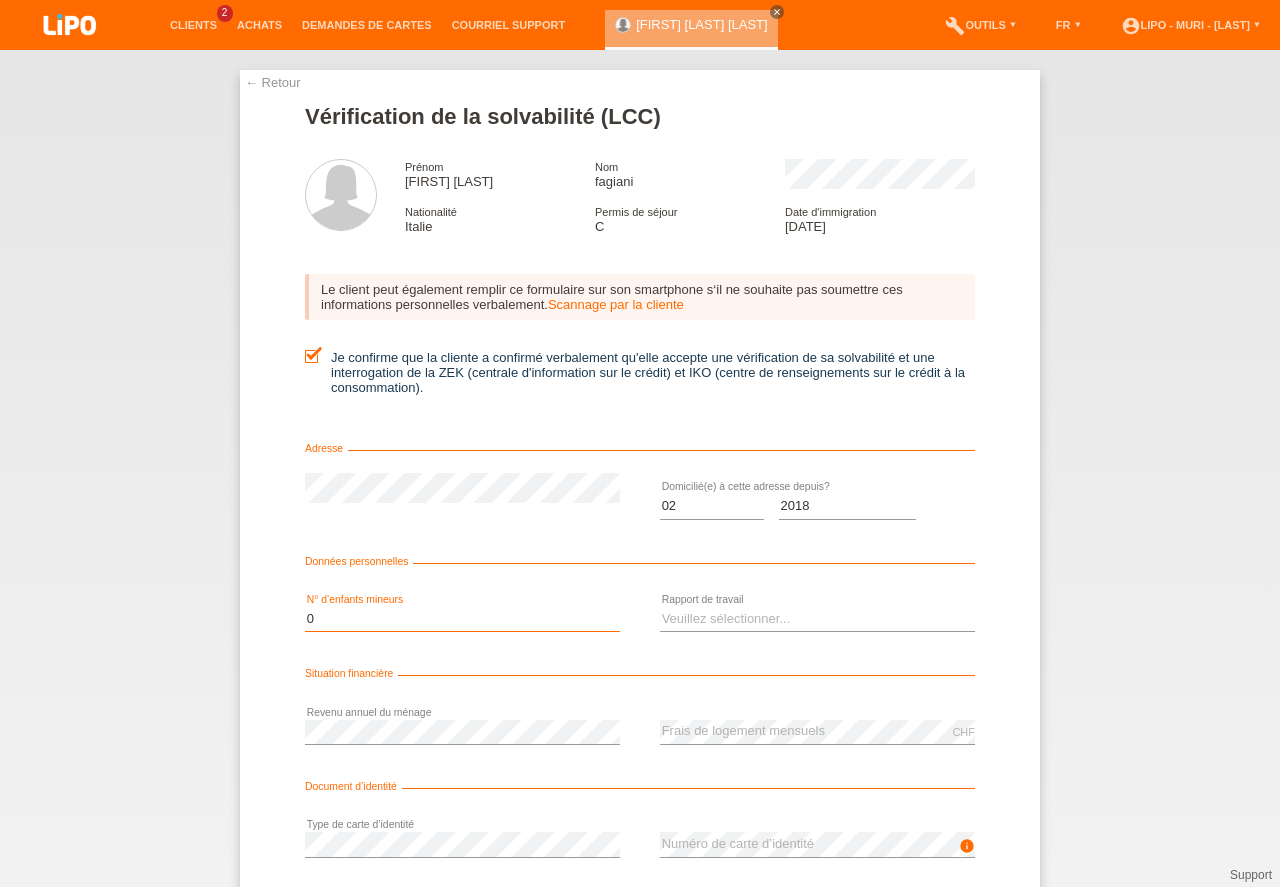 click on "0" at bounding box center [0, 0] 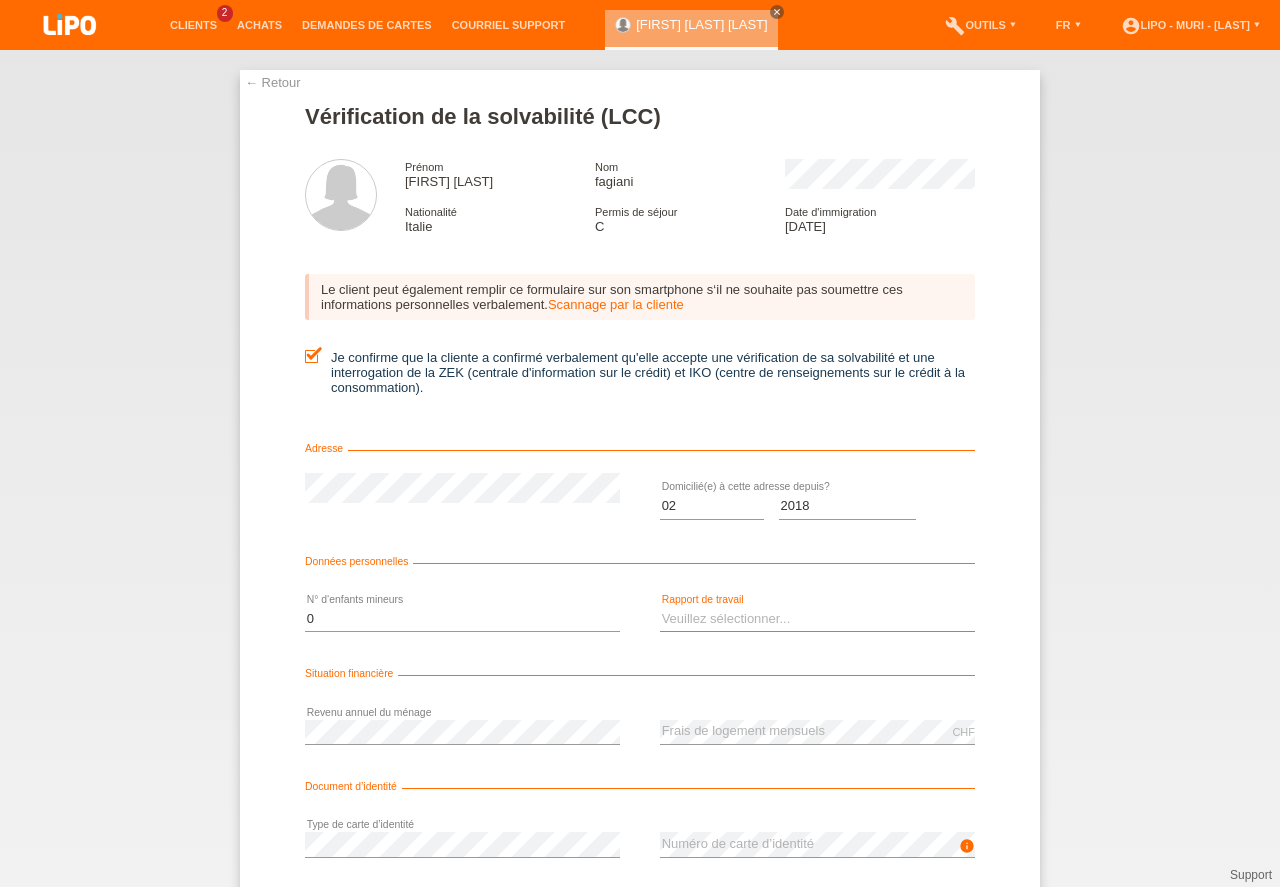click on "Veuillez sélectionner...
A durée indéterminée
A durée déterminée
Apprenti/étudiant
Retraité(e)
Sans activité lucrative
Femme/homme au foyer
Indépendant(e)" at bounding box center [817, 619] 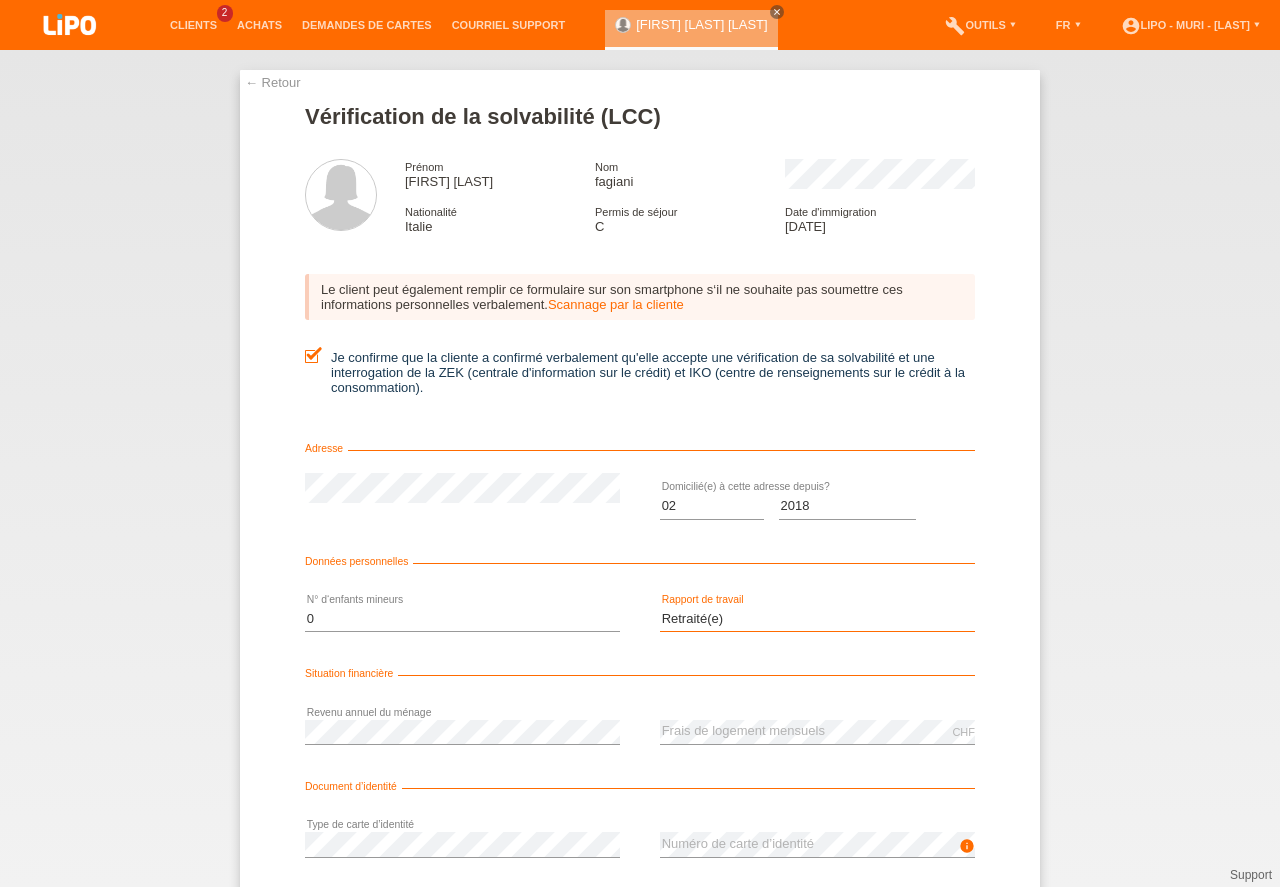 click on "Retraité(e)" at bounding box center (0, 0) 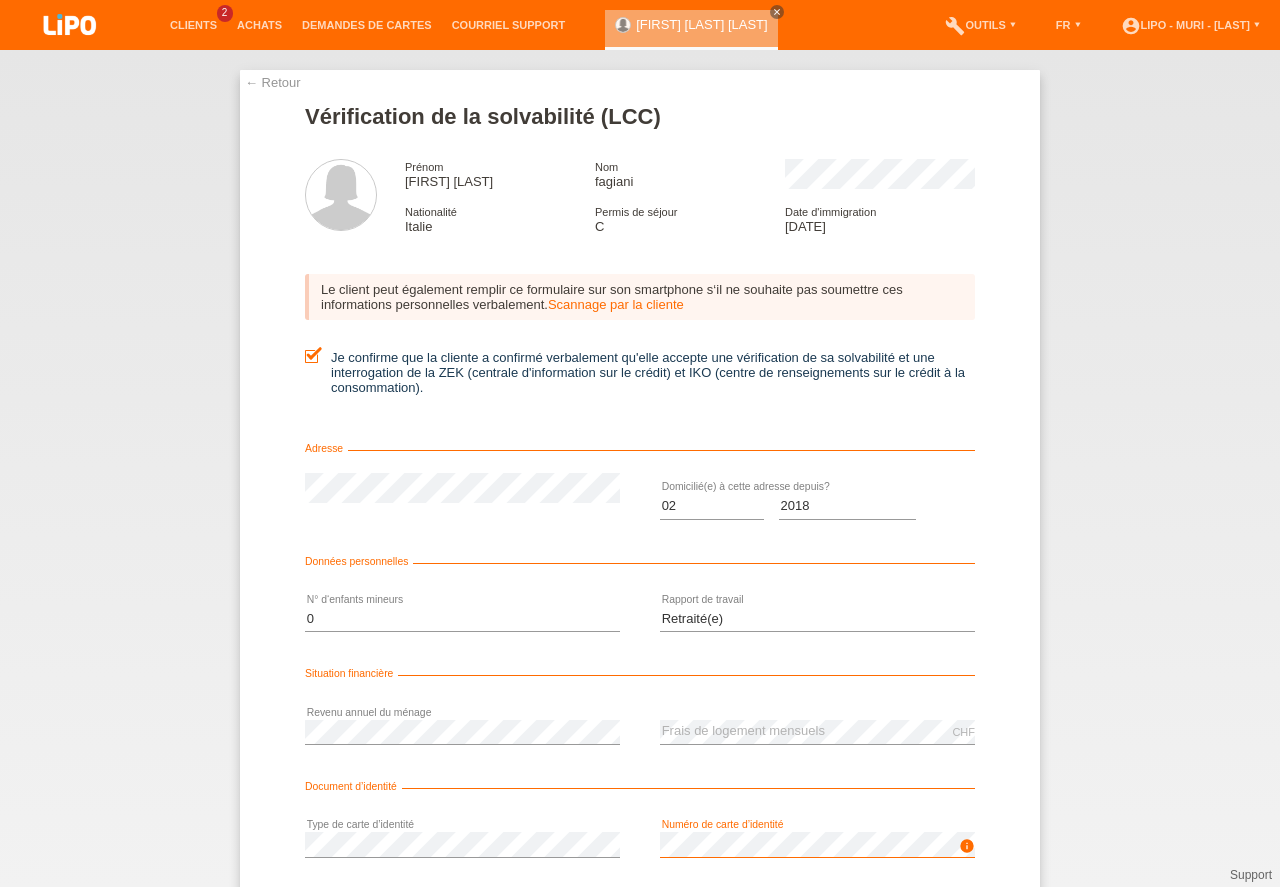 scroll, scrollTop: 132, scrollLeft: 0, axis: vertical 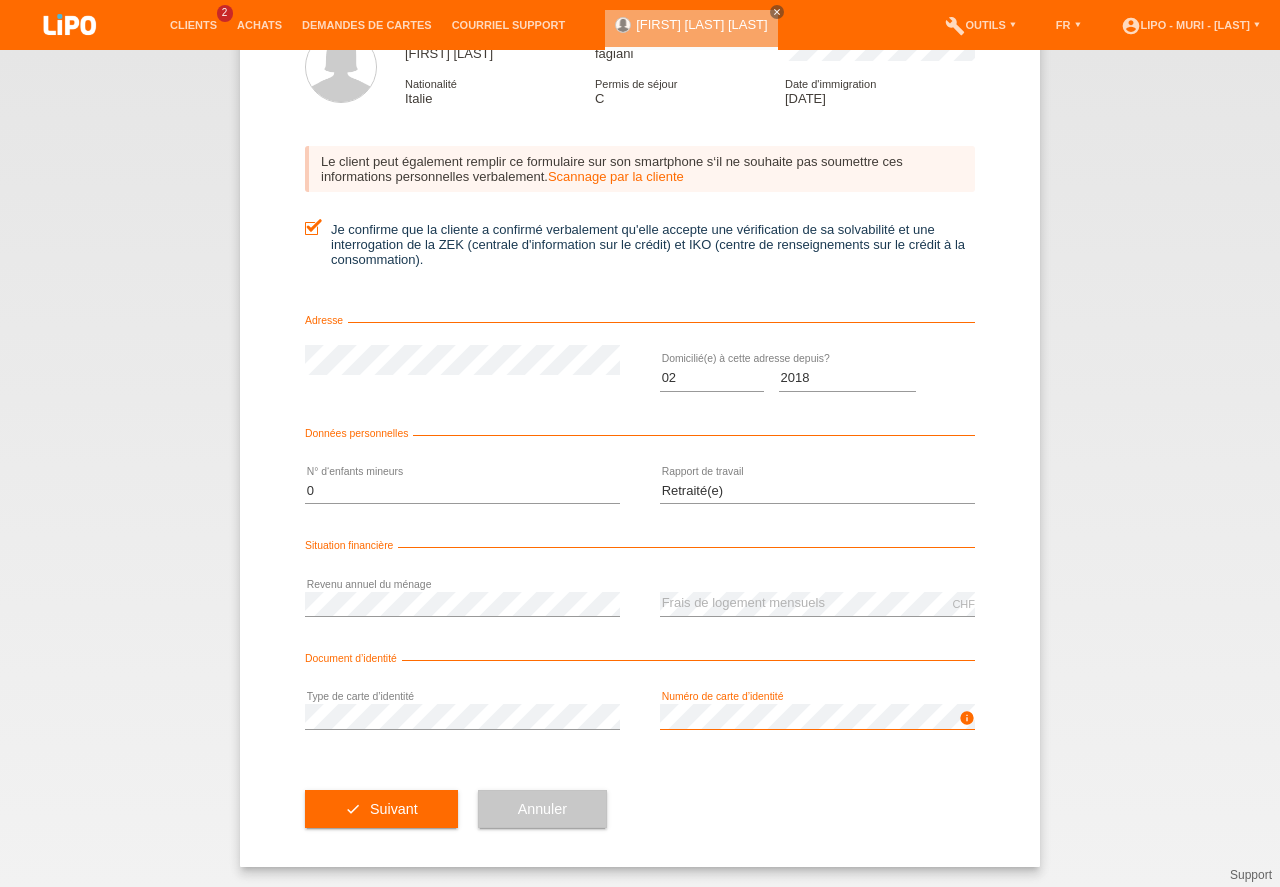 drag, startPoint x: 1278, startPoint y: 761, endPoint x: 1267, endPoint y: 926, distance: 165.36626 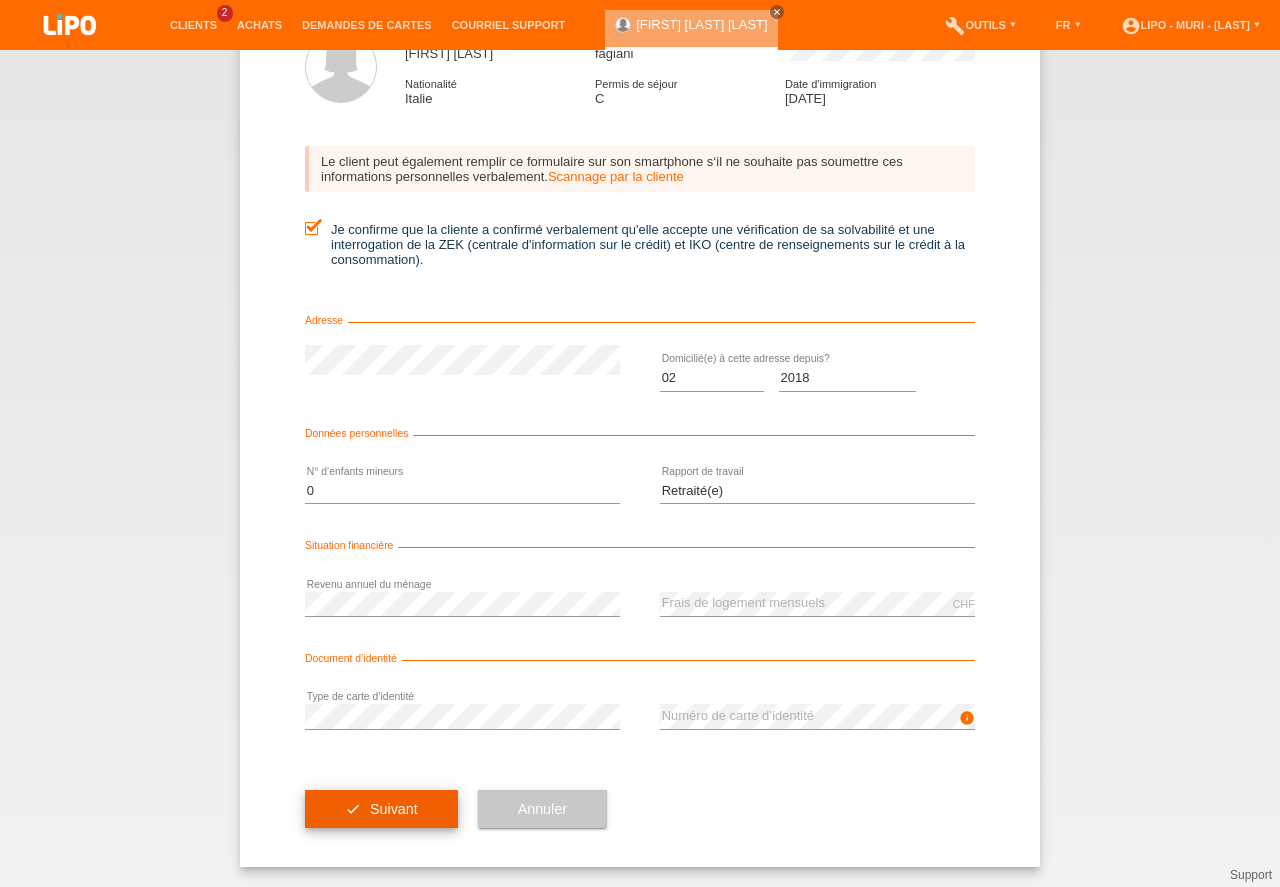 click on "check   Suivant" at bounding box center [381, 809] 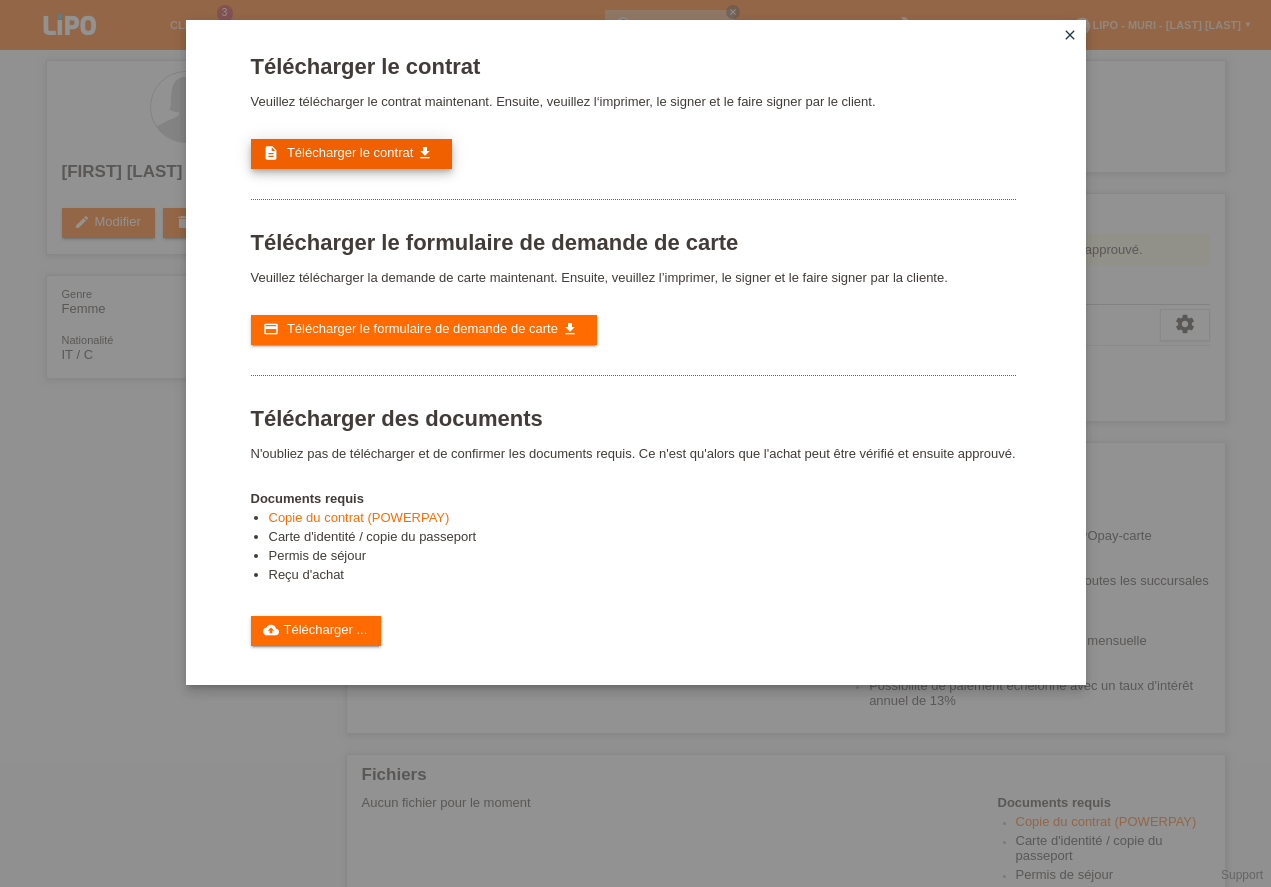 scroll, scrollTop: 0, scrollLeft: 0, axis: both 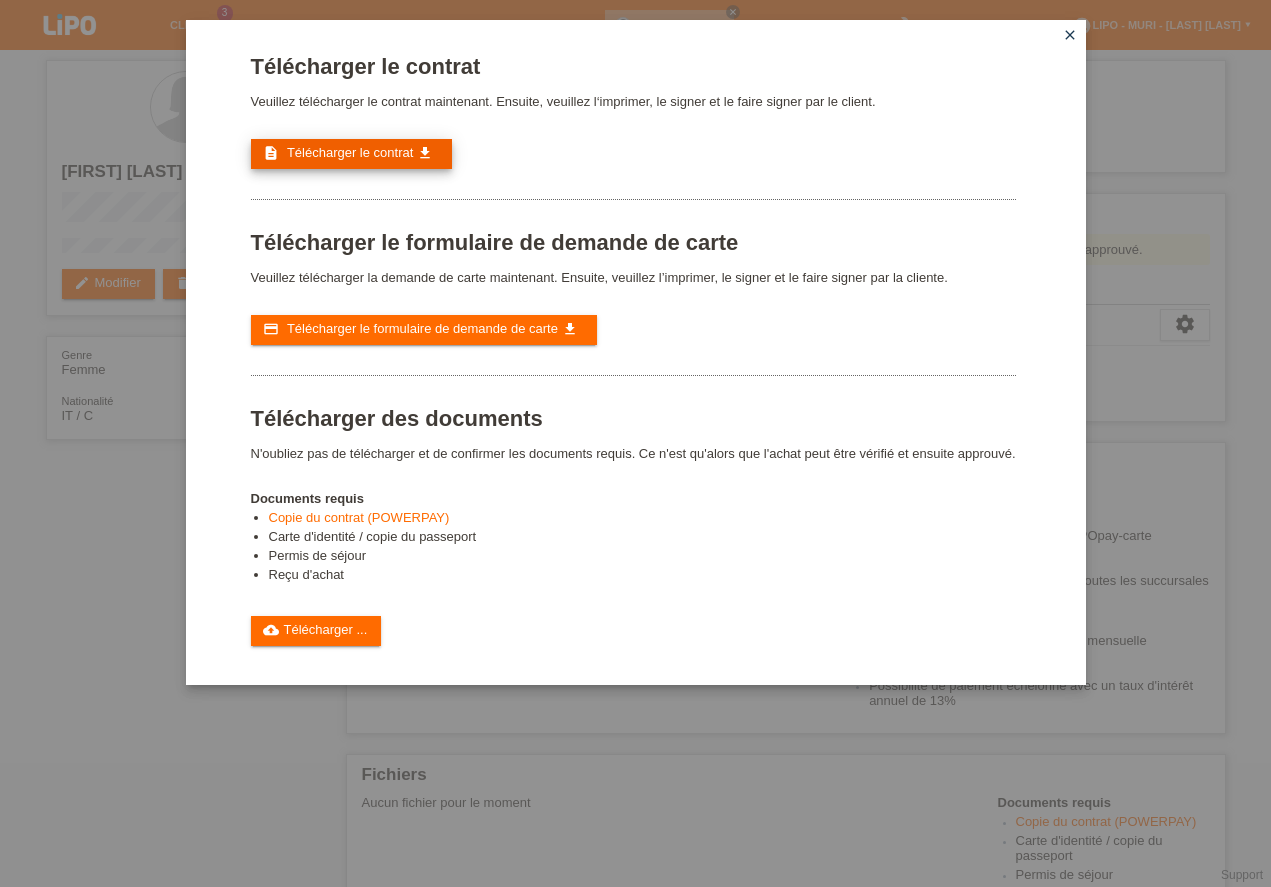 click on "Télécharger le contrat" at bounding box center (350, 152) 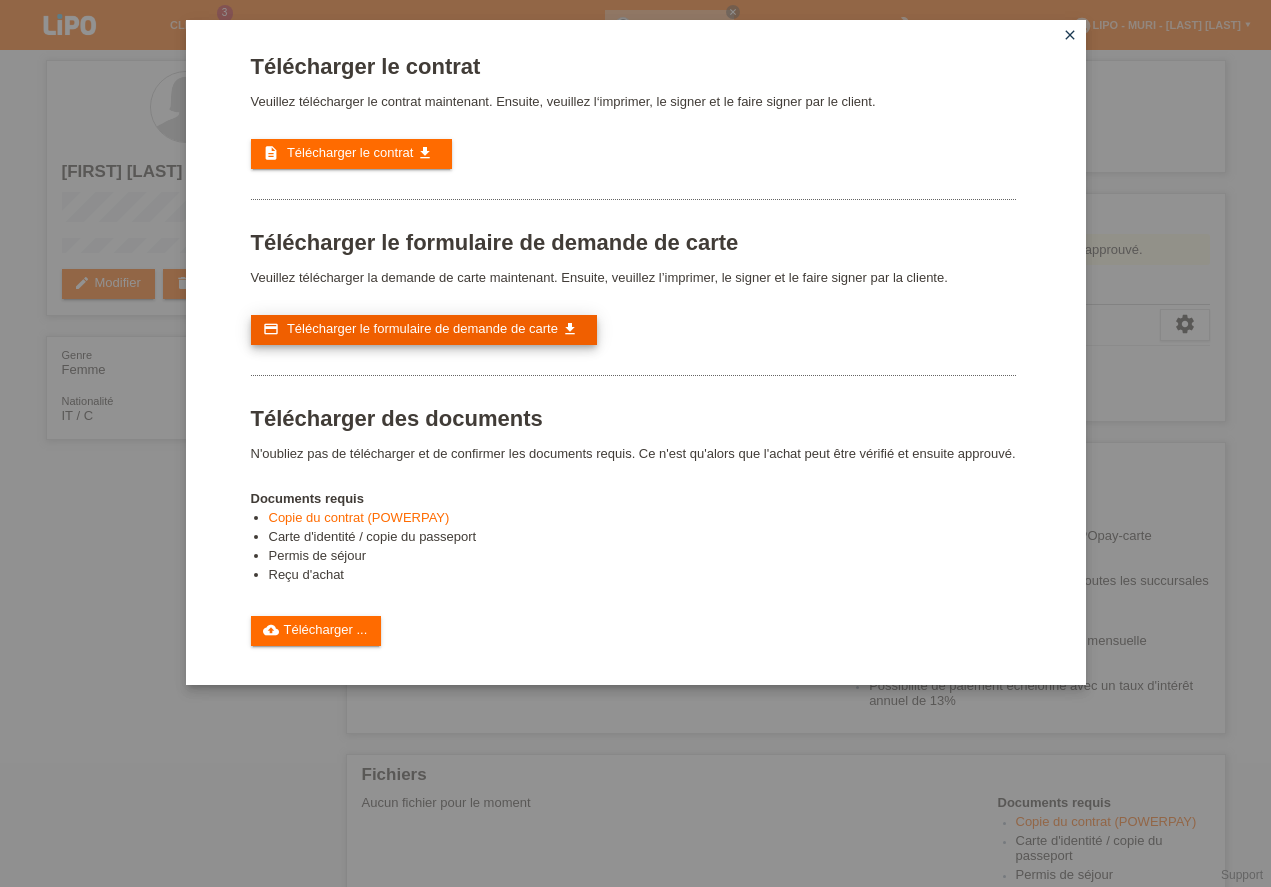click on "Télécharger le formulaire de demande de carte" at bounding box center (422, 328) 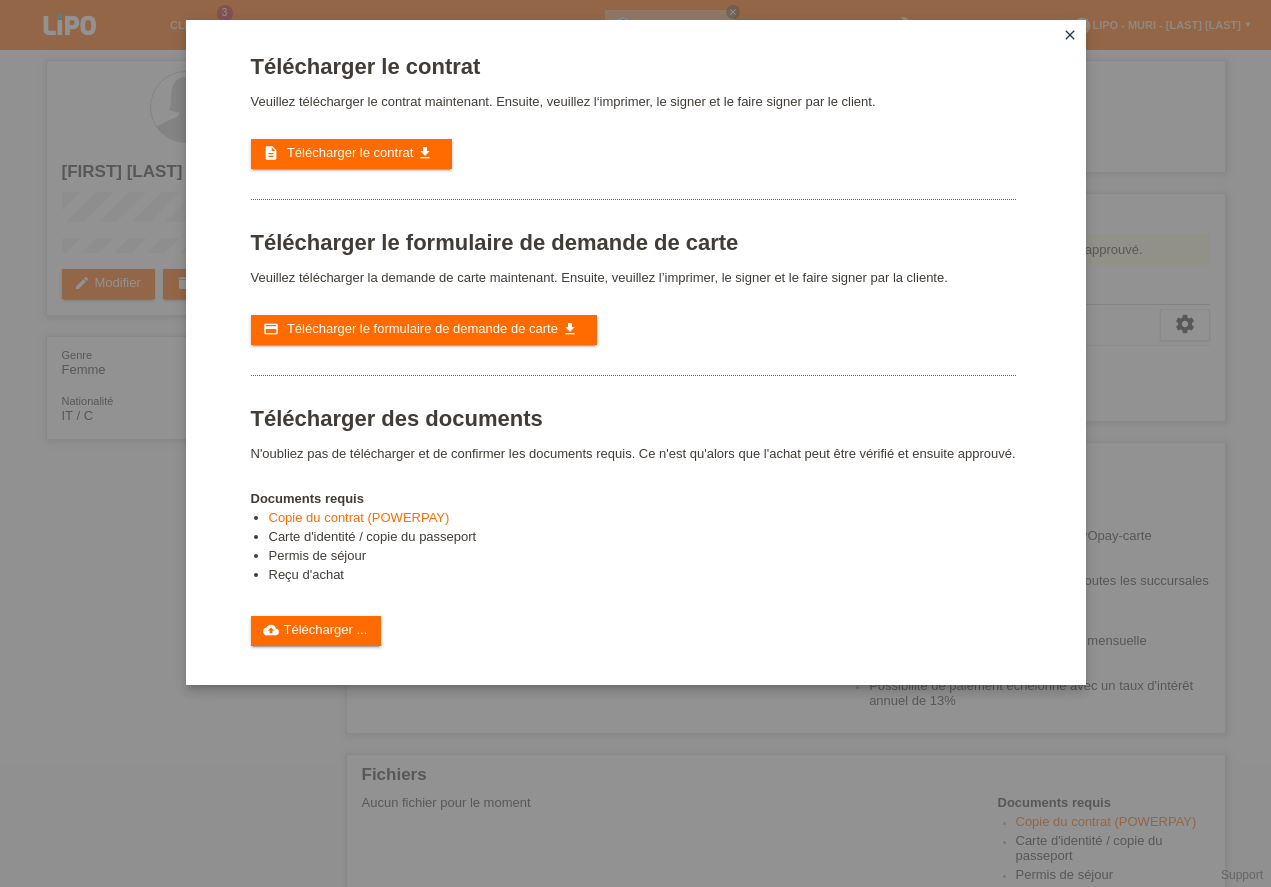 drag, startPoint x: 707, startPoint y: 789, endPoint x: 428, endPoint y: 640, distance: 316.29416 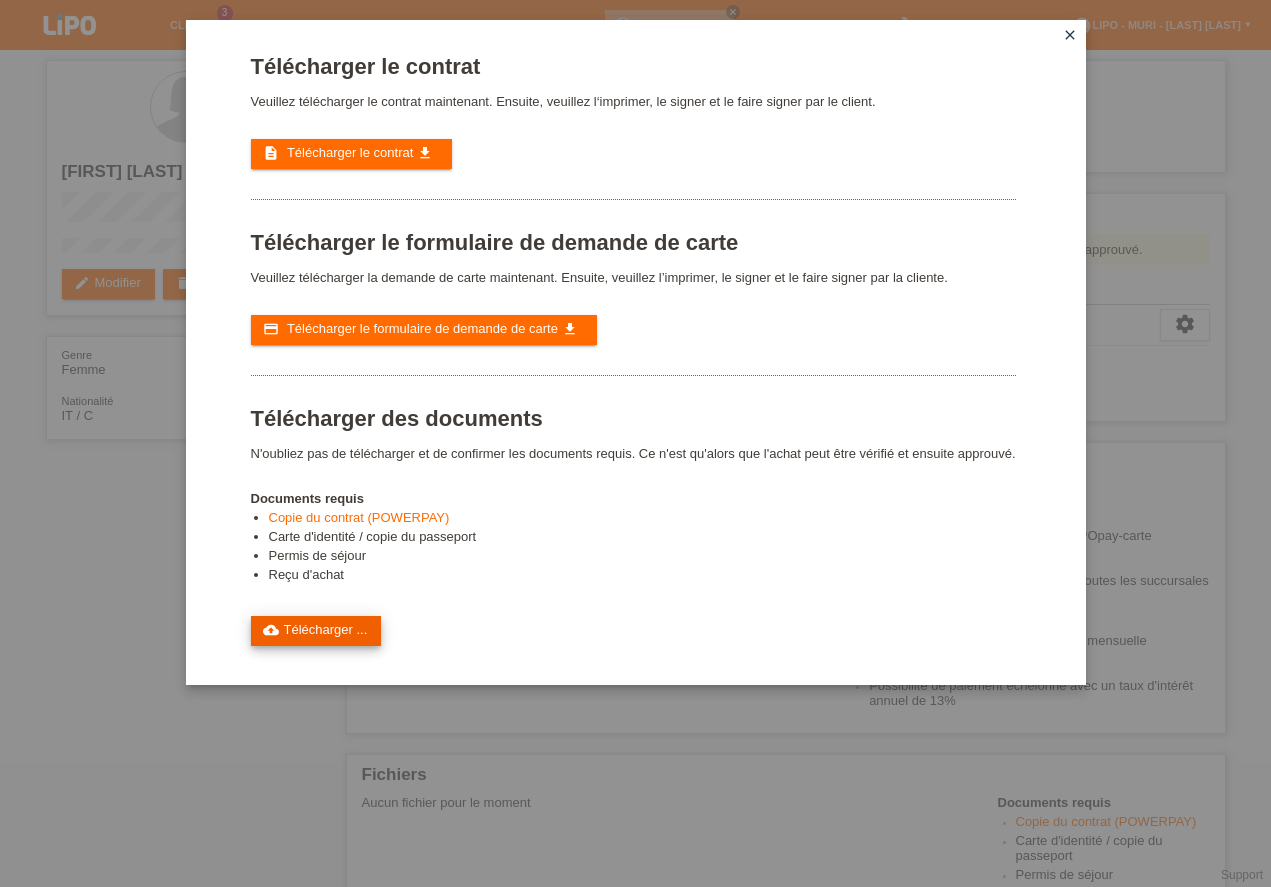 click on "cloud_upload  Télécharger ..." at bounding box center [316, 631] 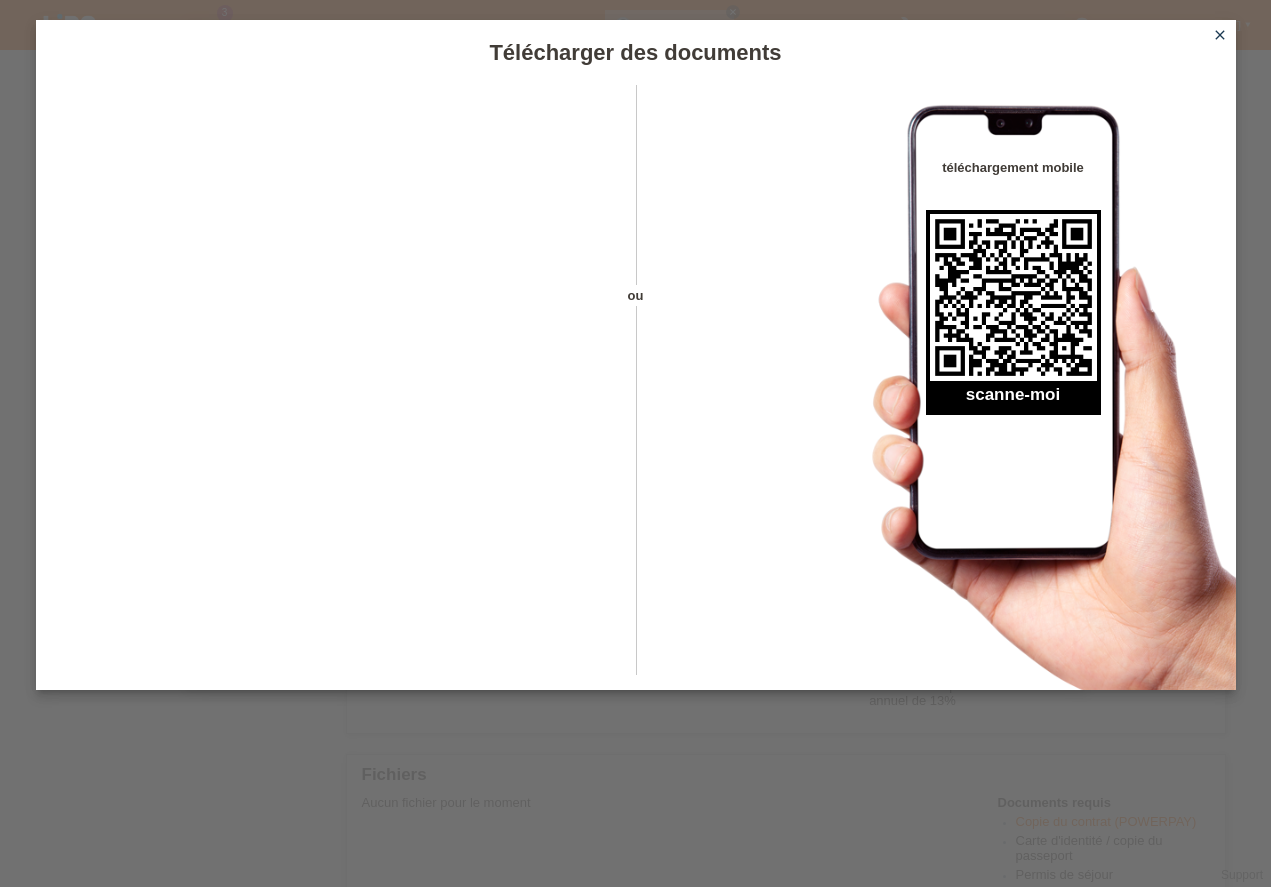 click on "close" at bounding box center [1220, 35] 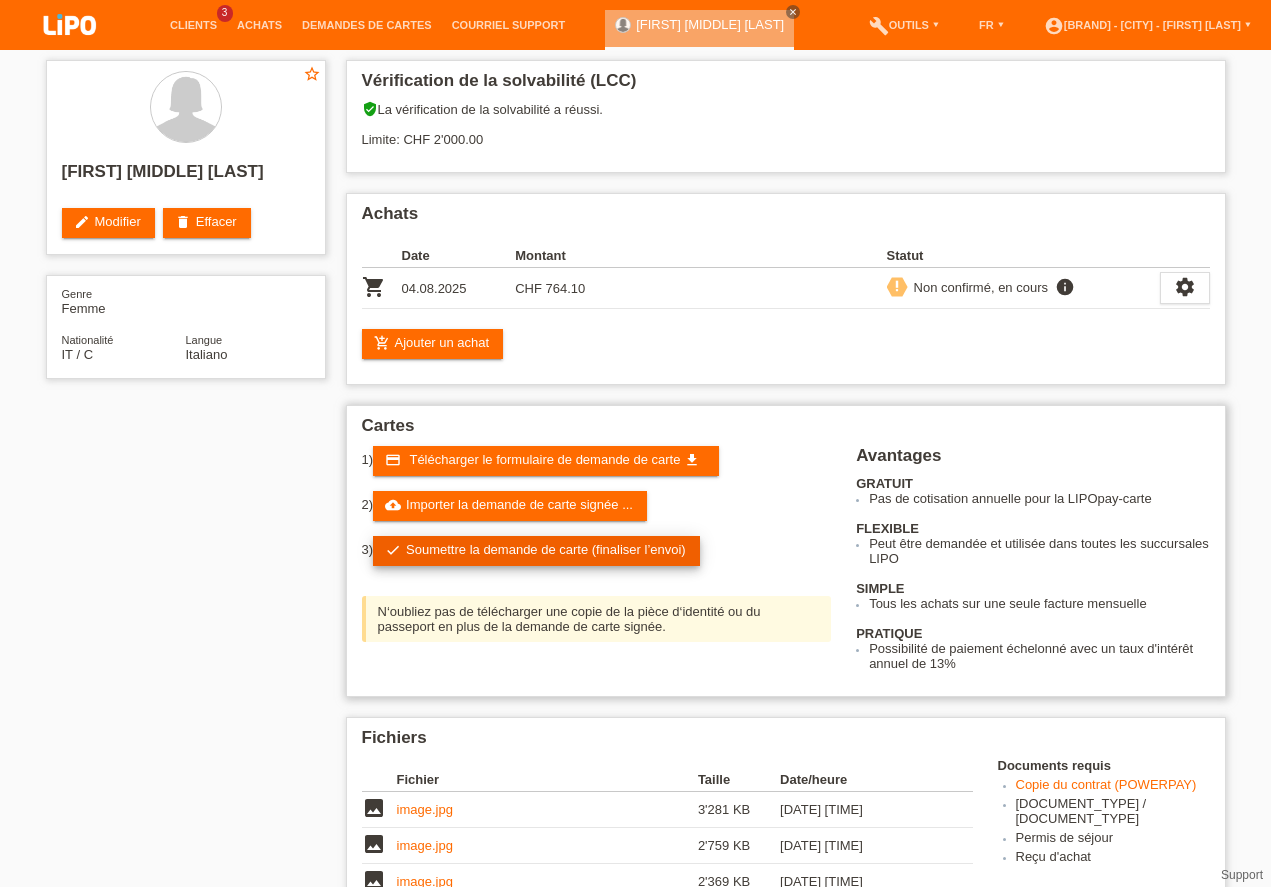 click on "check  Soumettre la demande de carte (finaliser l’envoi)" at bounding box center (536, 551) 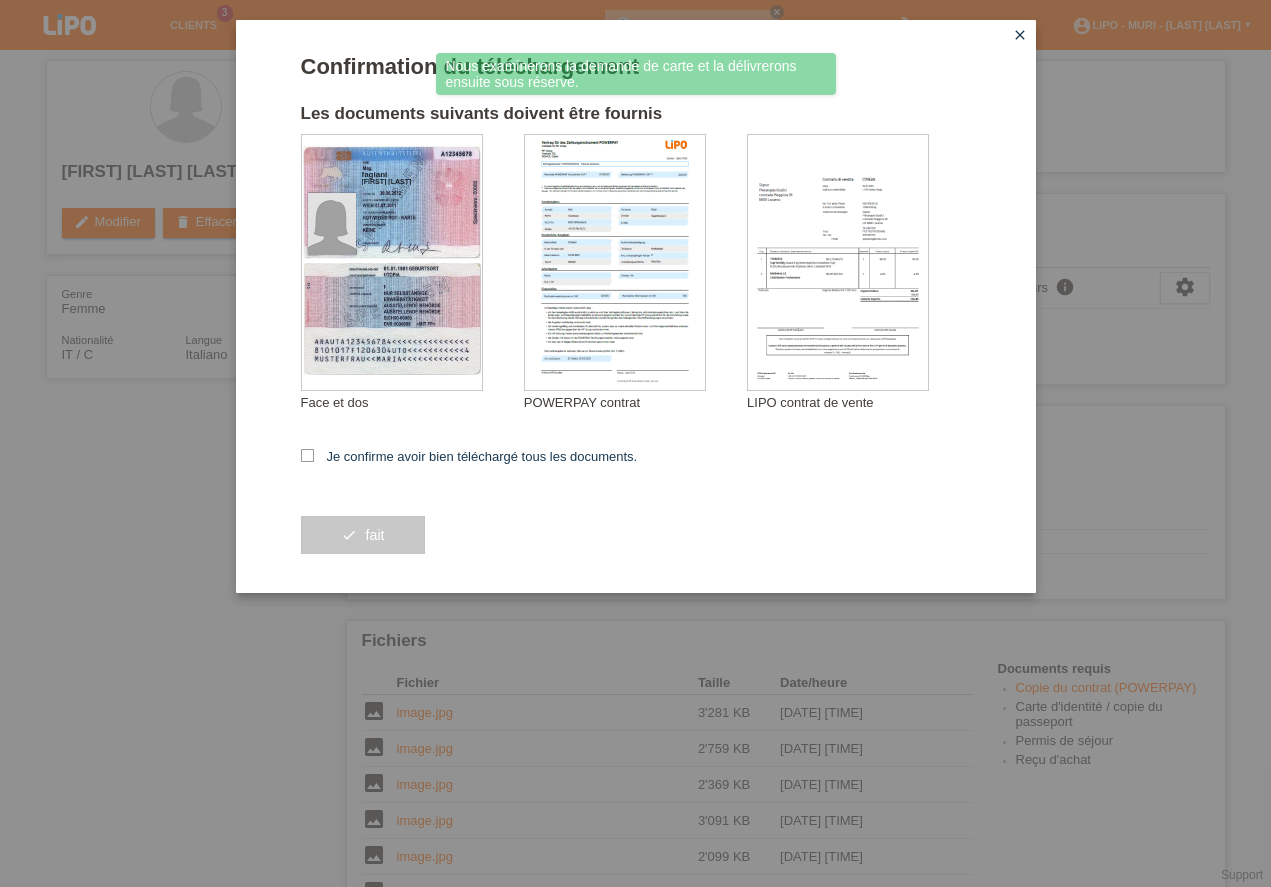 click at bounding box center [307, 455] 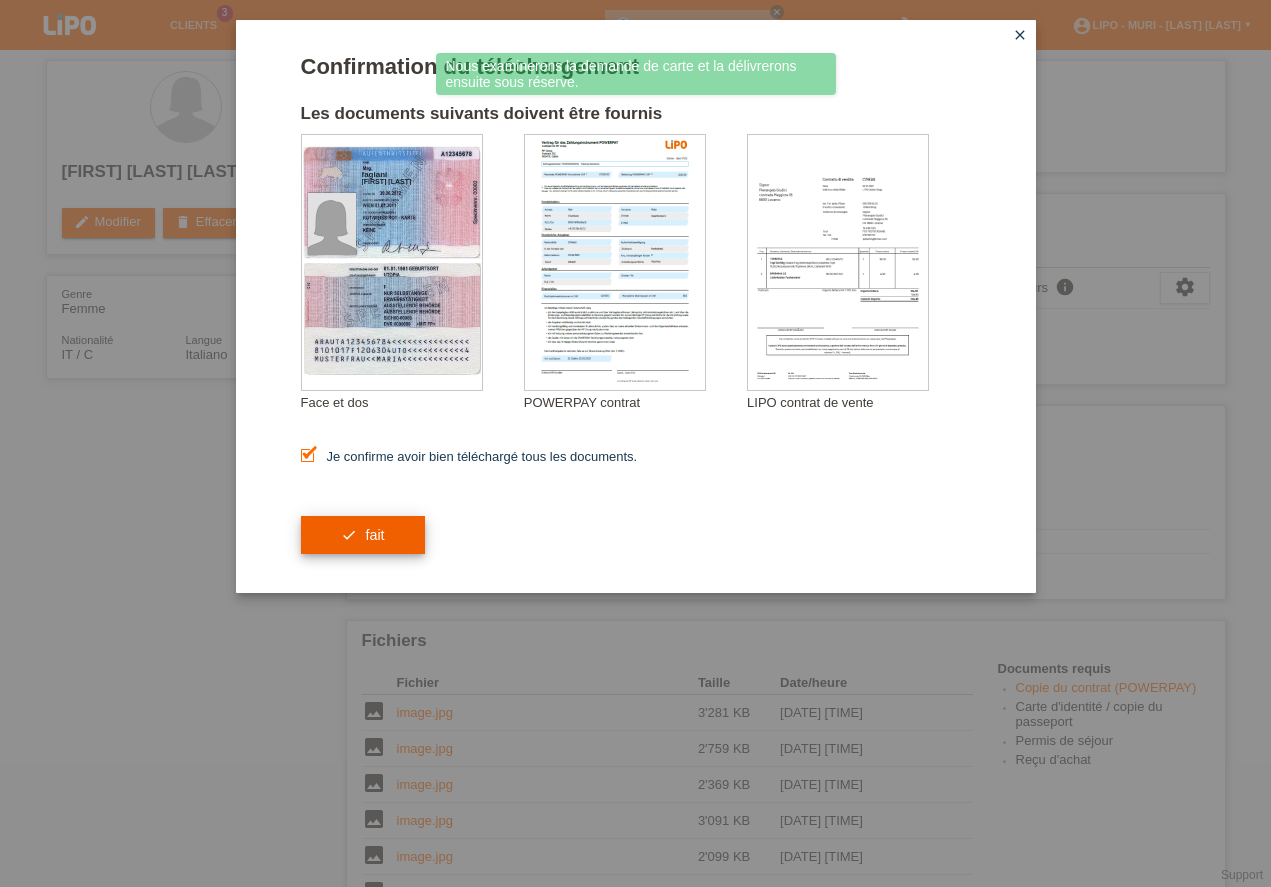 scroll, scrollTop: 452, scrollLeft: 0, axis: vertical 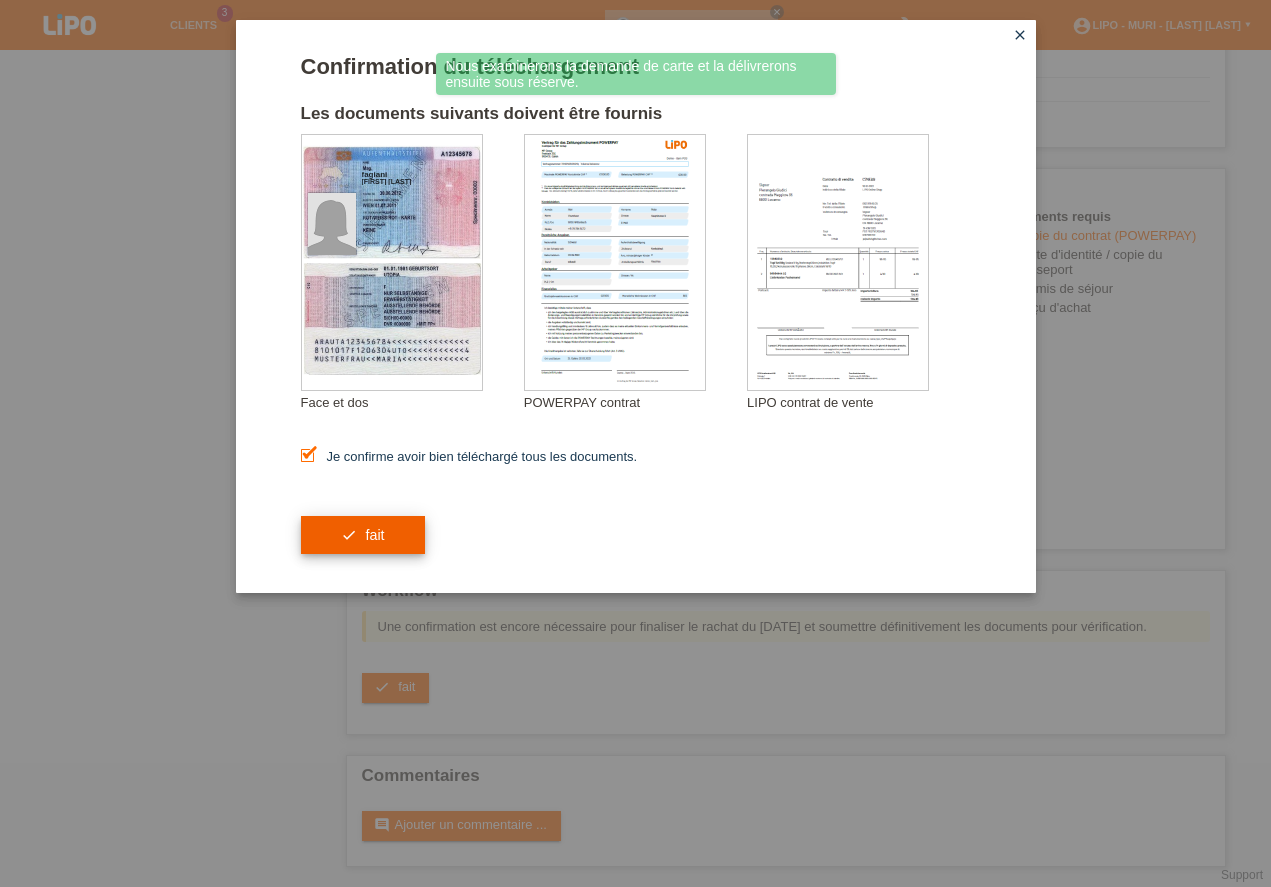 click on "check   fait" at bounding box center (363, 535) 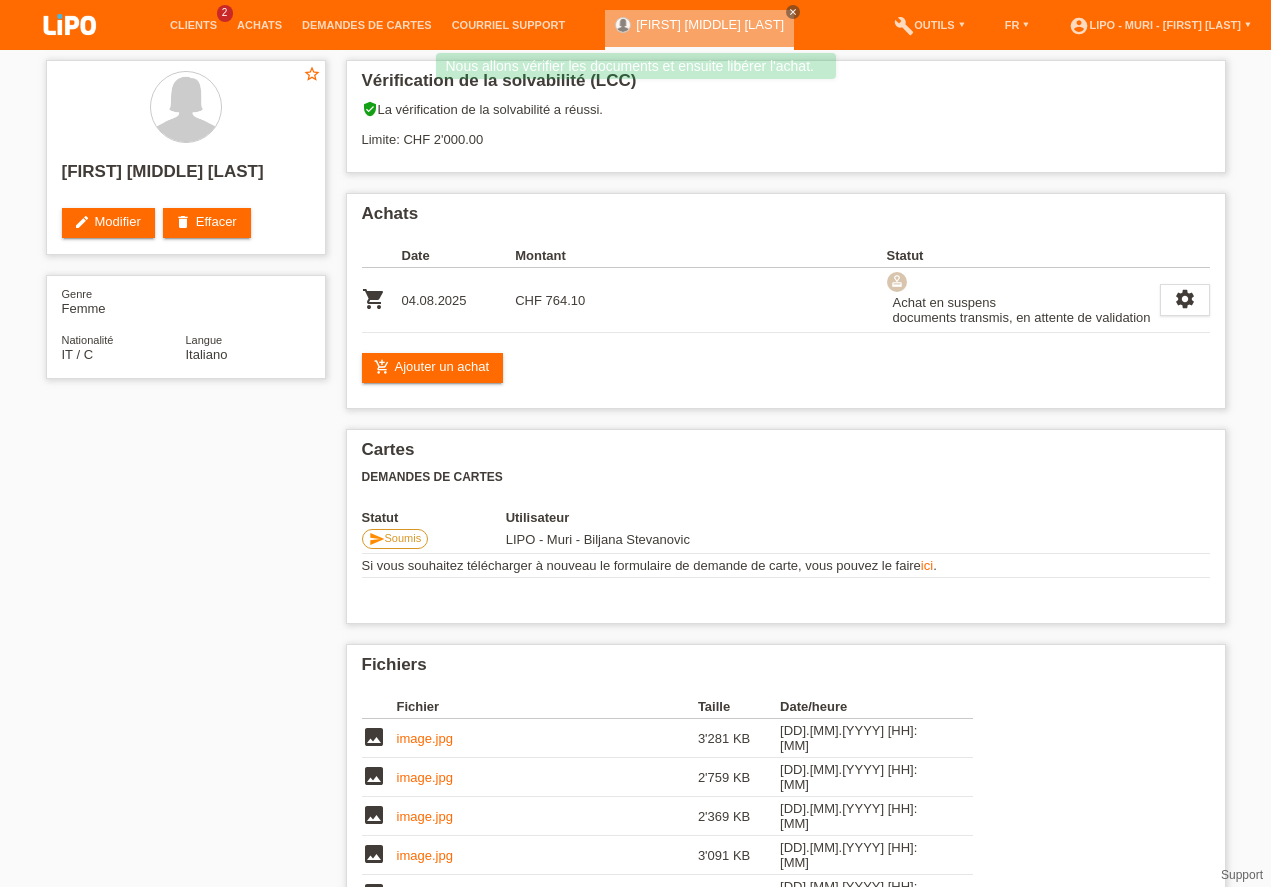 scroll, scrollTop: 0, scrollLeft: 0, axis: both 